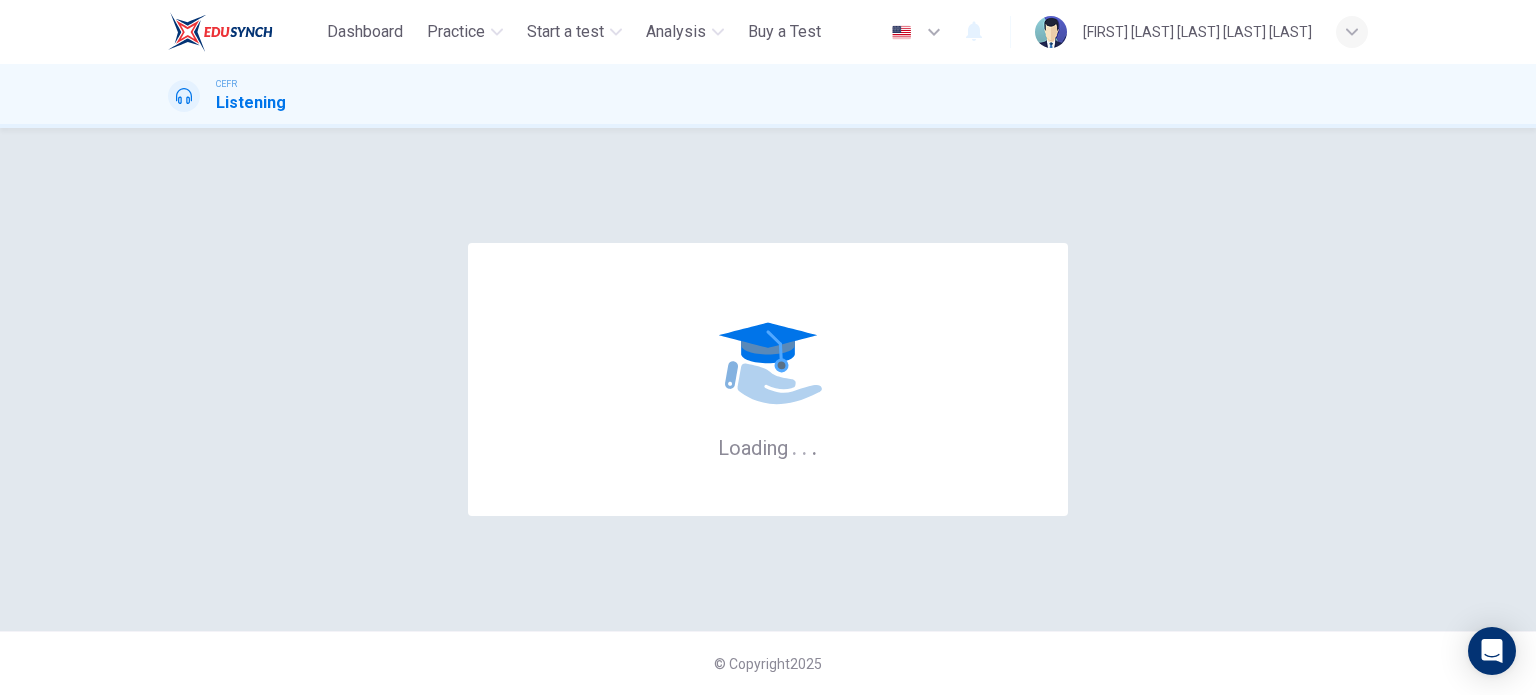 scroll, scrollTop: 0, scrollLeft: 0, axis: both 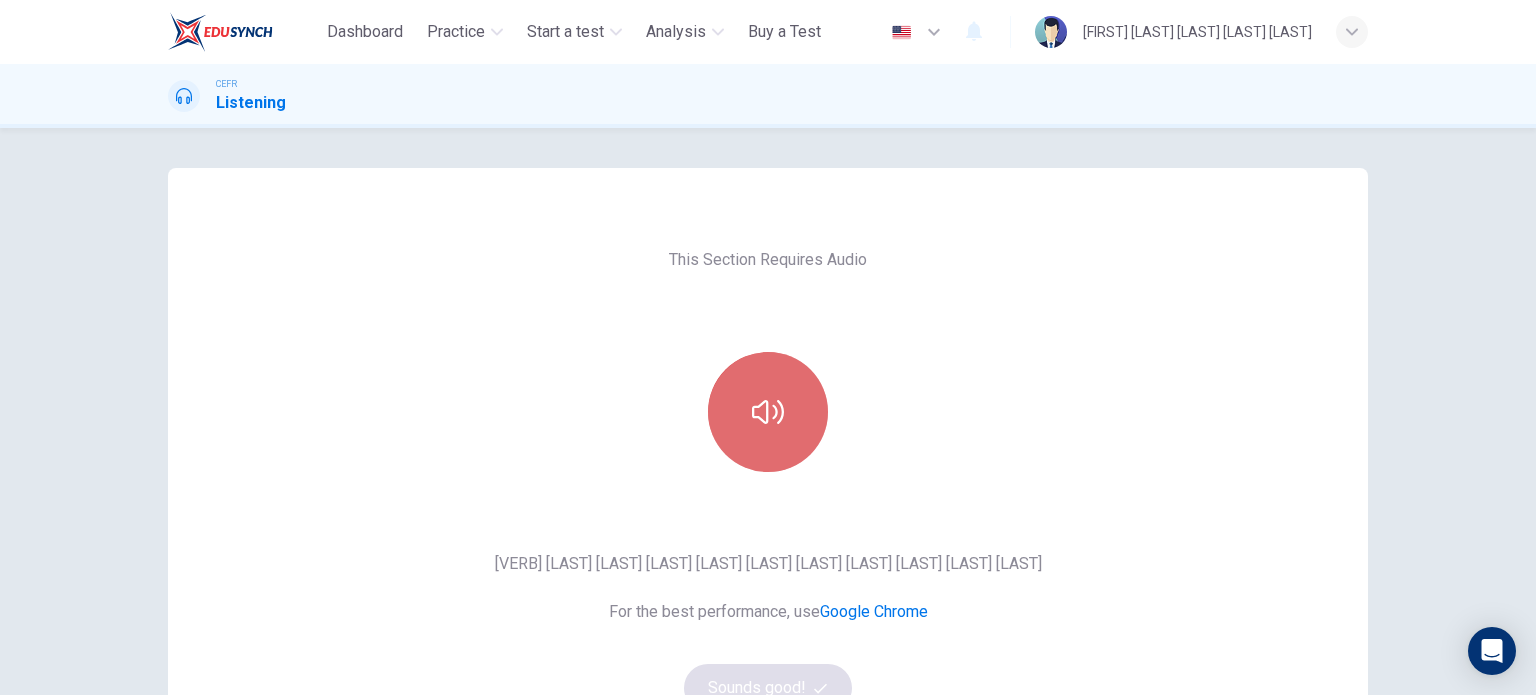 click at bounding box center [768, 412] 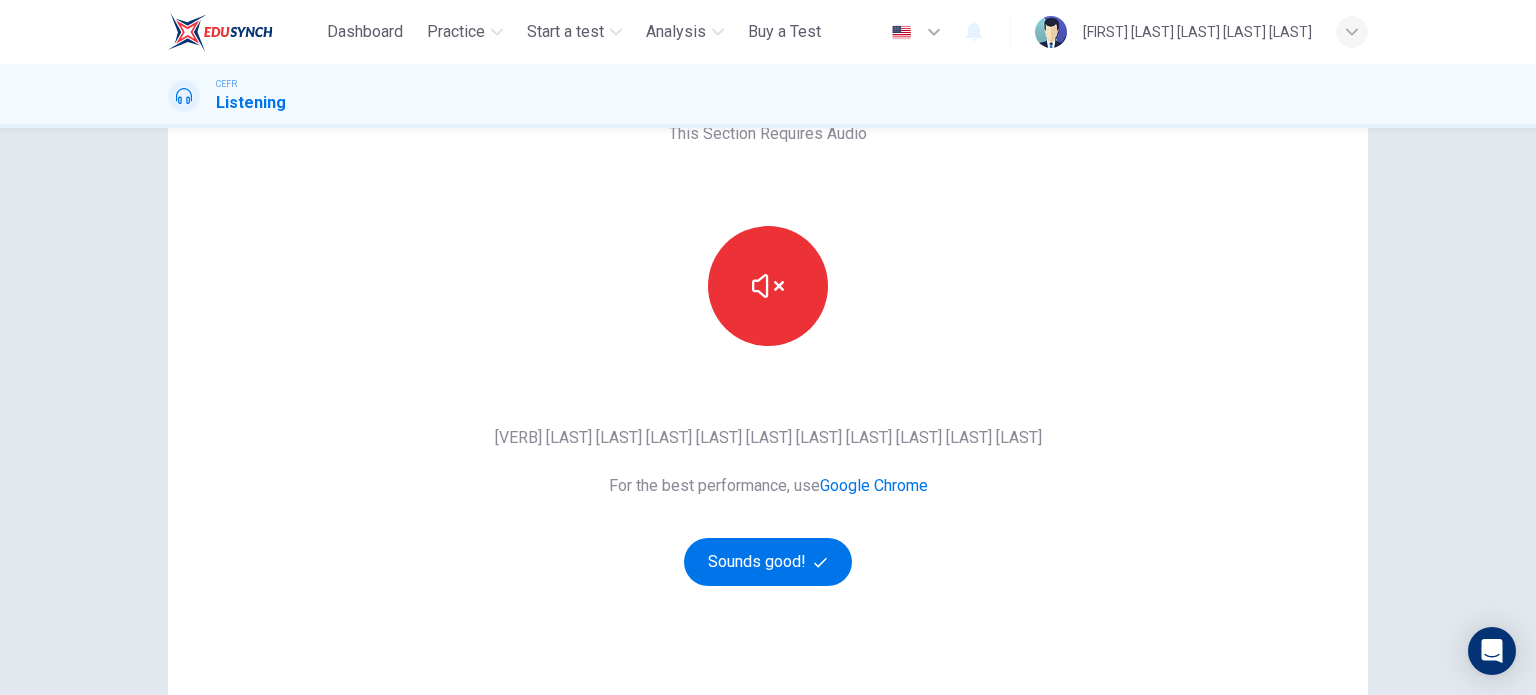 scroll, scrollTop: 136, scrollLeft: 0, axis: vertical 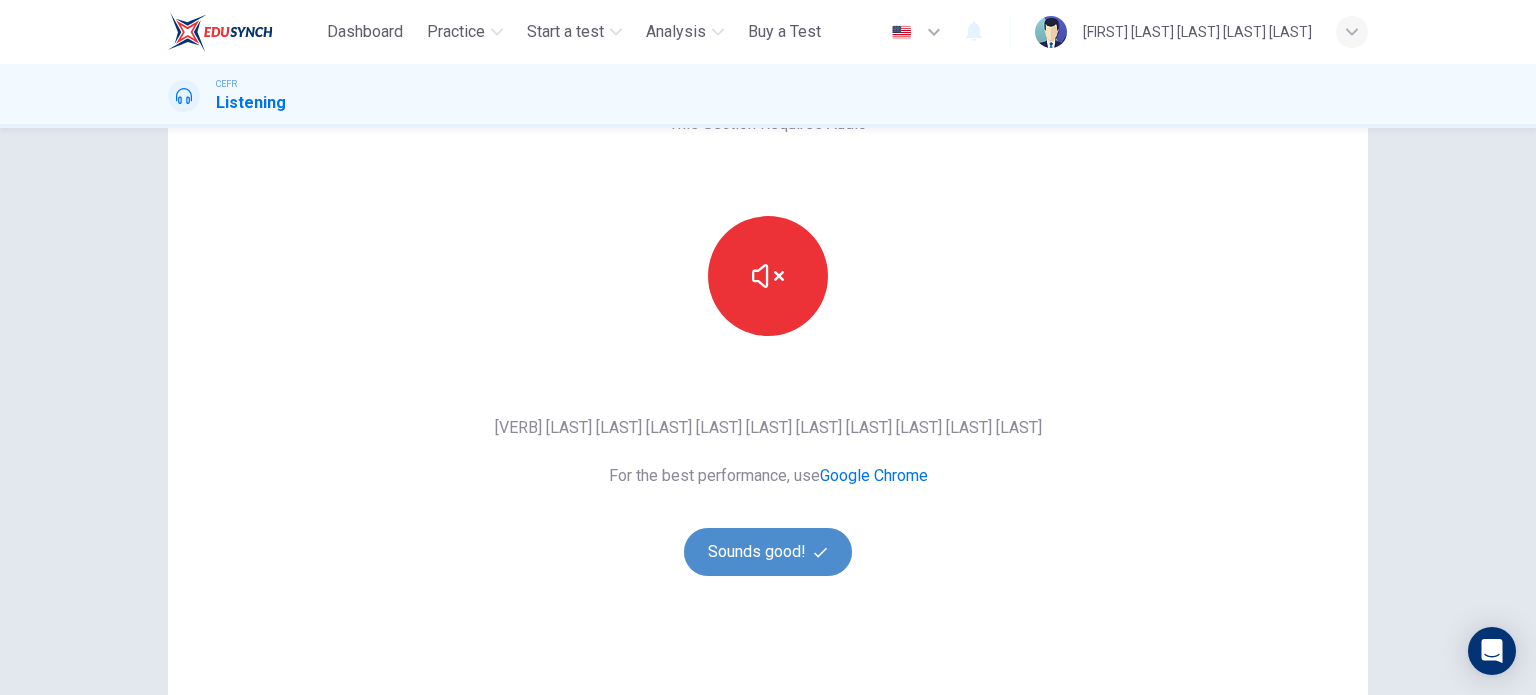 click on "Sounds good!" at bounding box center (768, 552) 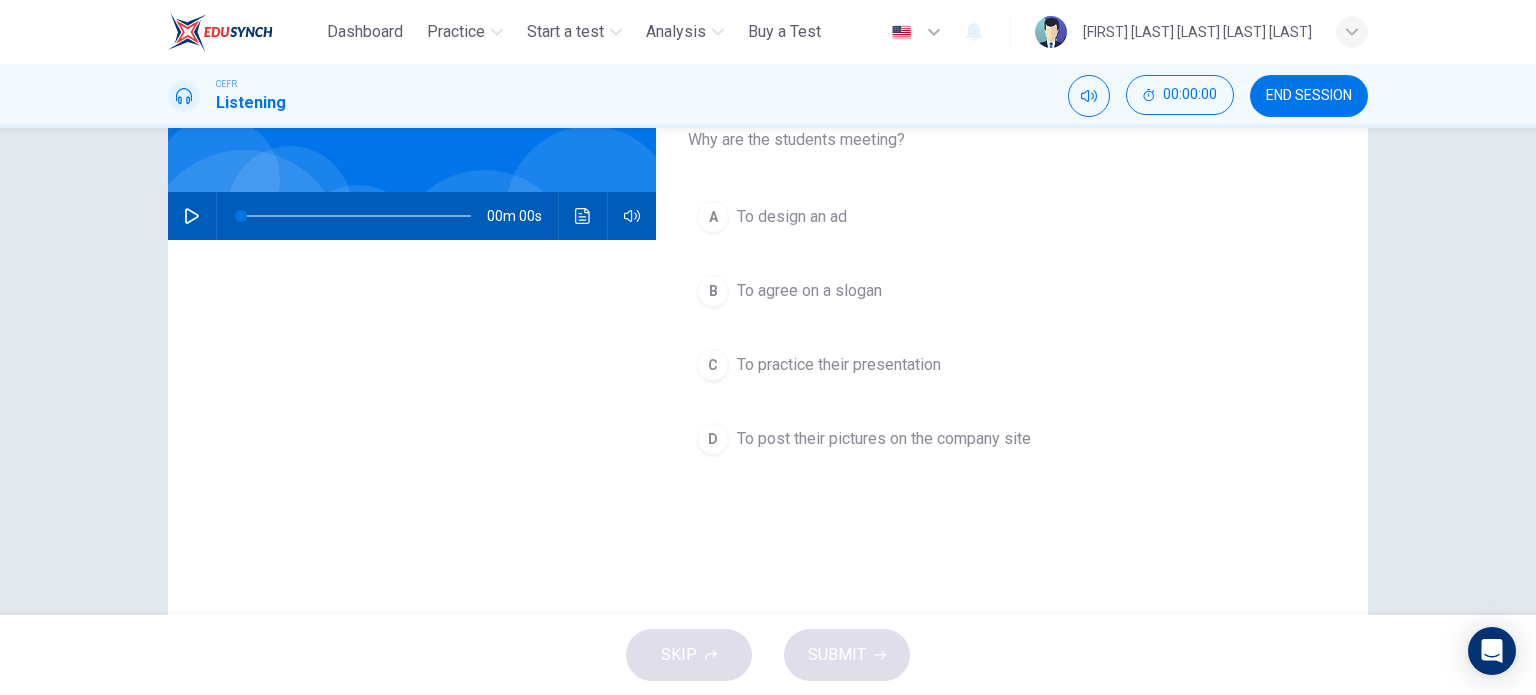 scroll, scrollTop: 0, scrollLeft: 0, axis: both 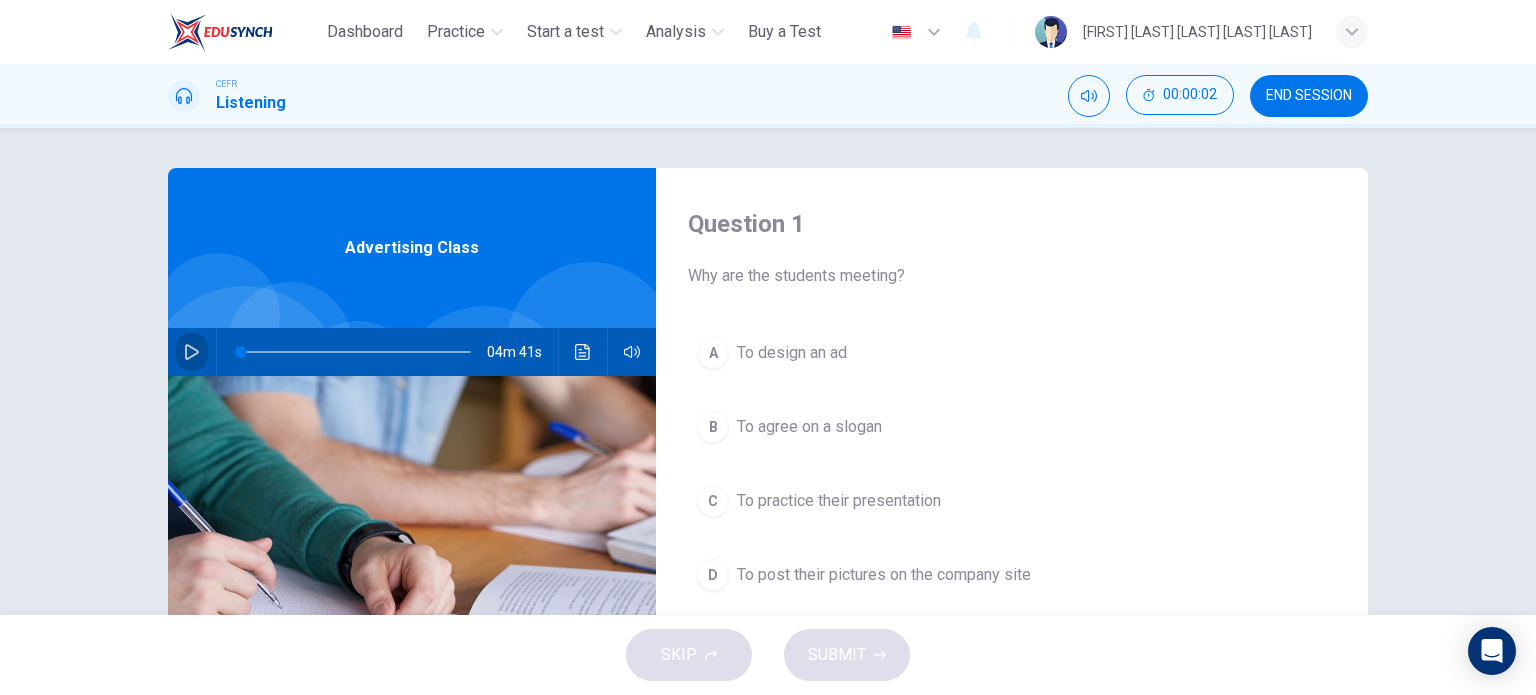 click at bounding box center [192, 352] 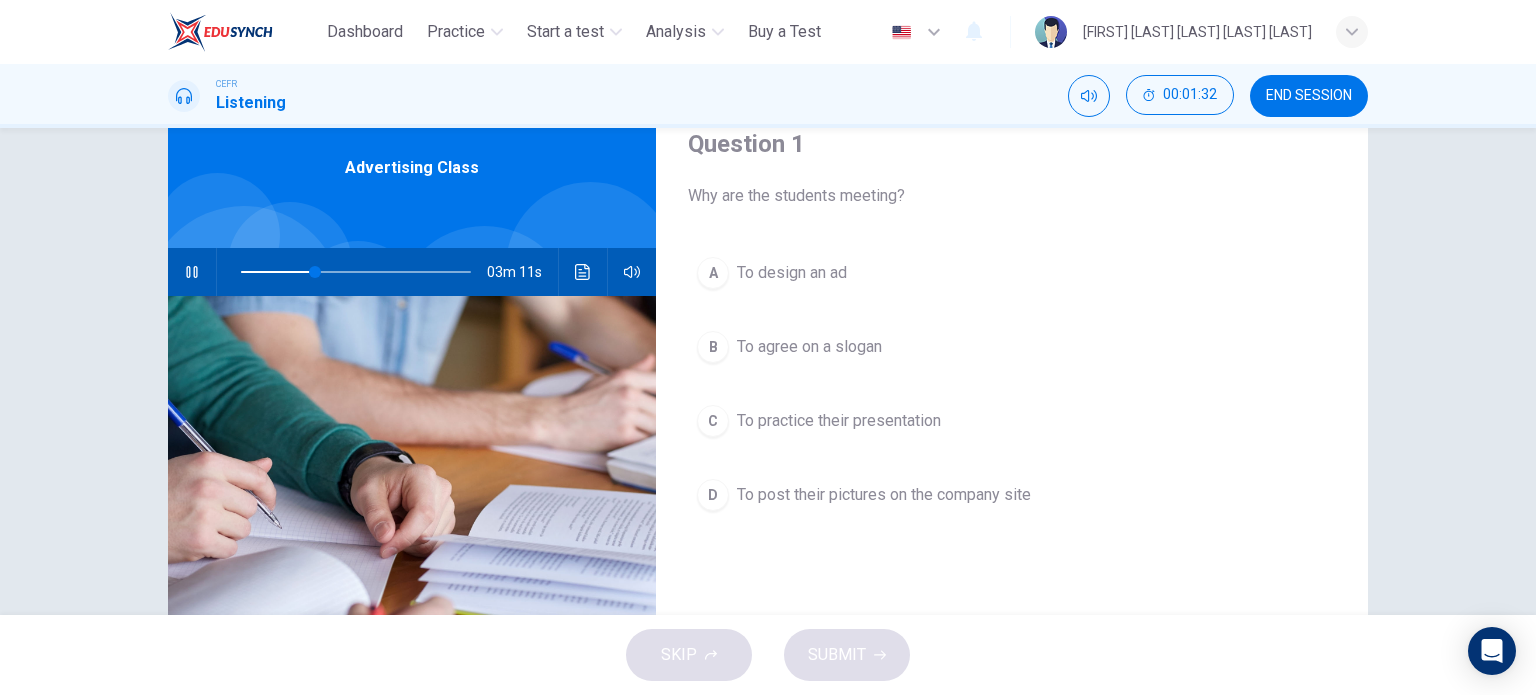 scroll, scrollTop: 82, scrollLeft: 0, axis: vertical 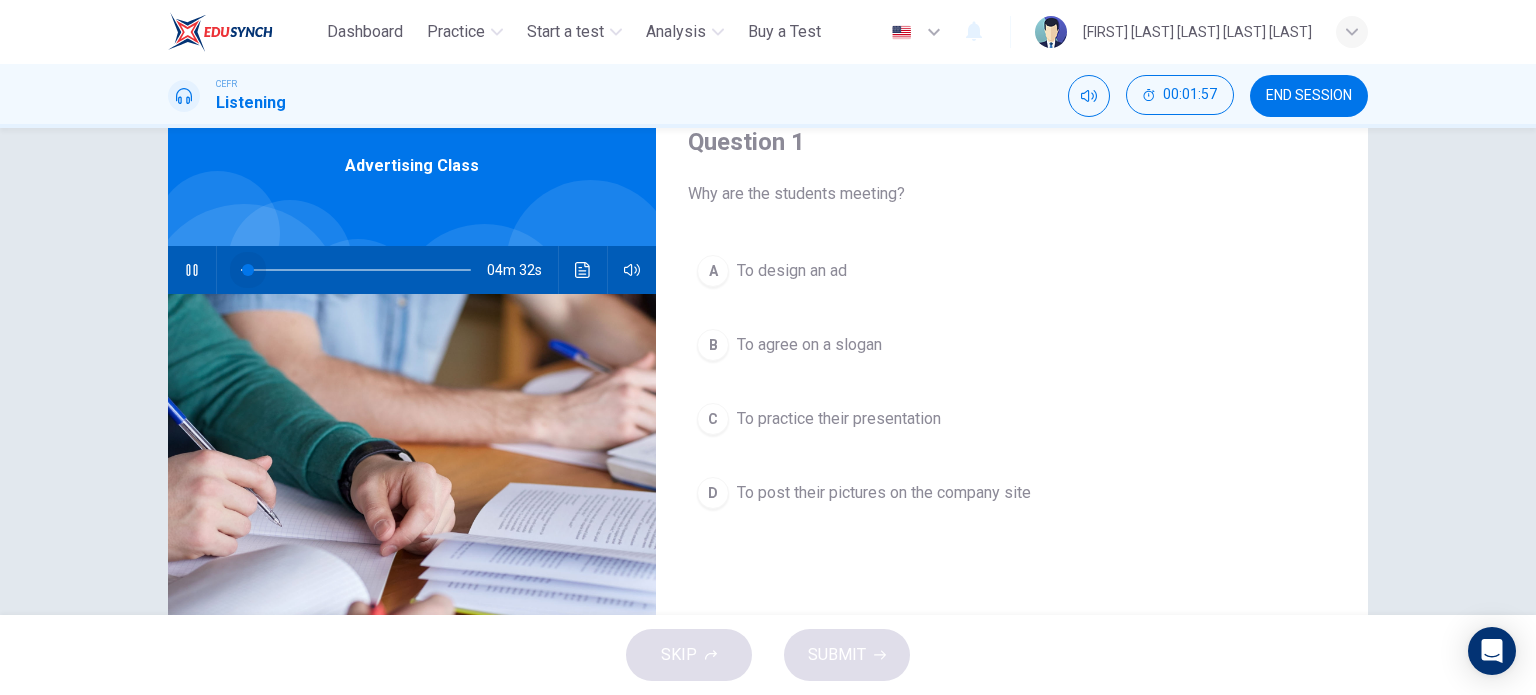 drag, startPoint x: 320, startPoint y: 271, endPoint x: 243, endPoint y: 265, distance: 77.23341 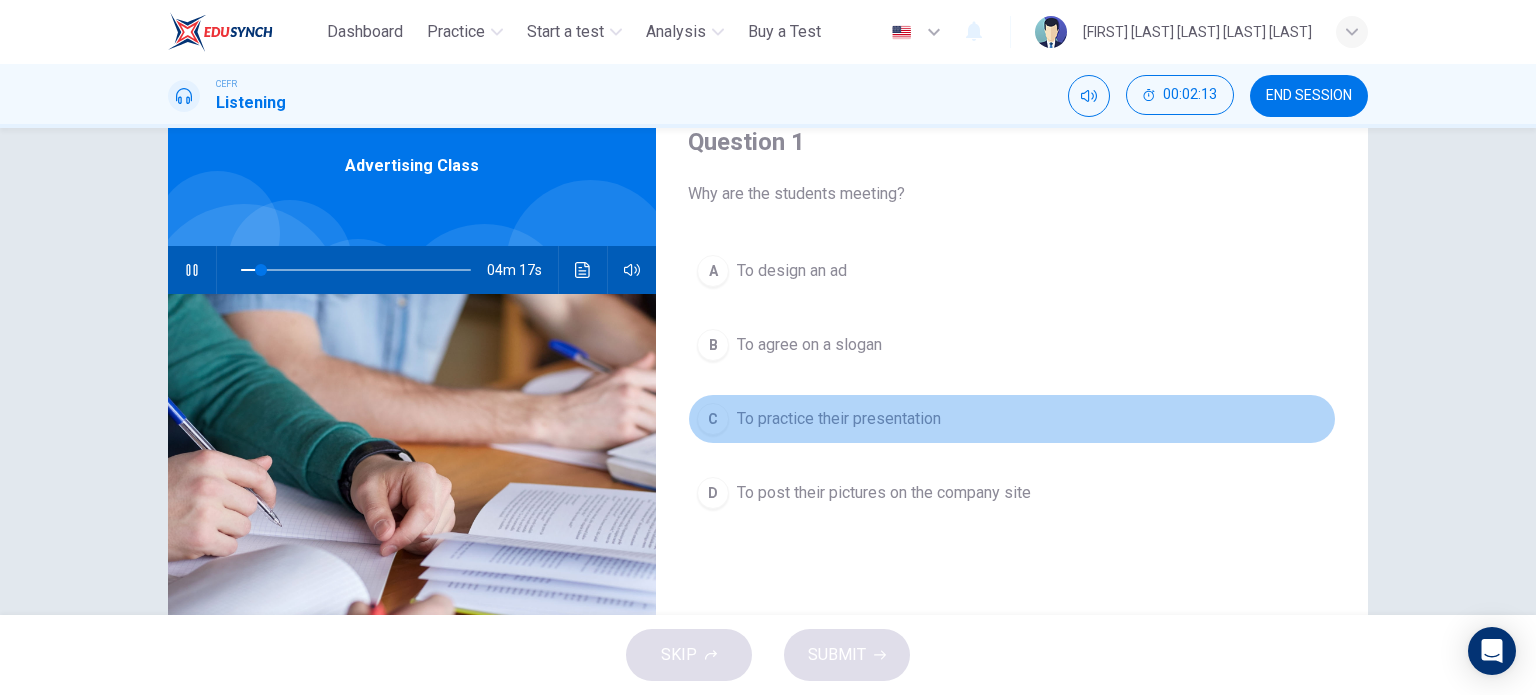 click on "C To practice their presentation" at bounding box center (1012, 419) 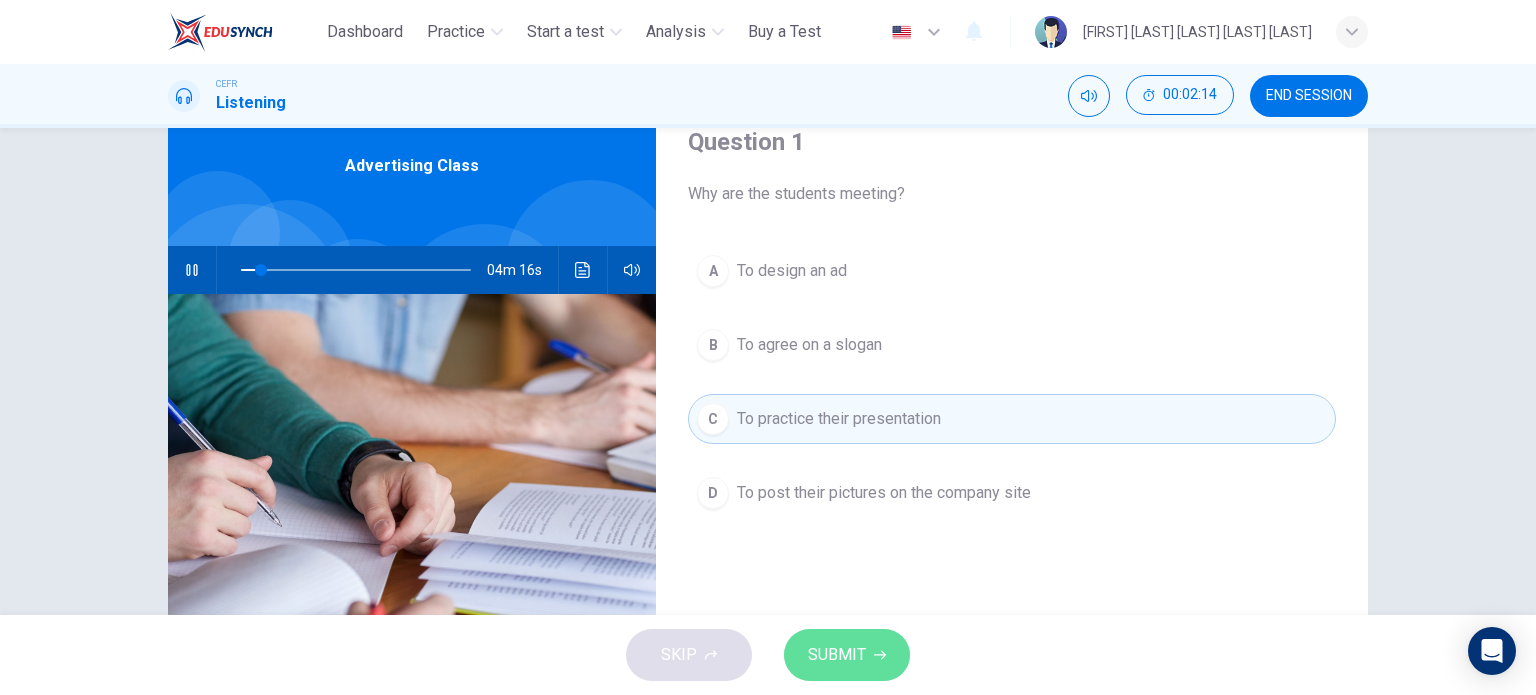 click on "SUBMIT" at bounding box center [837, 655] 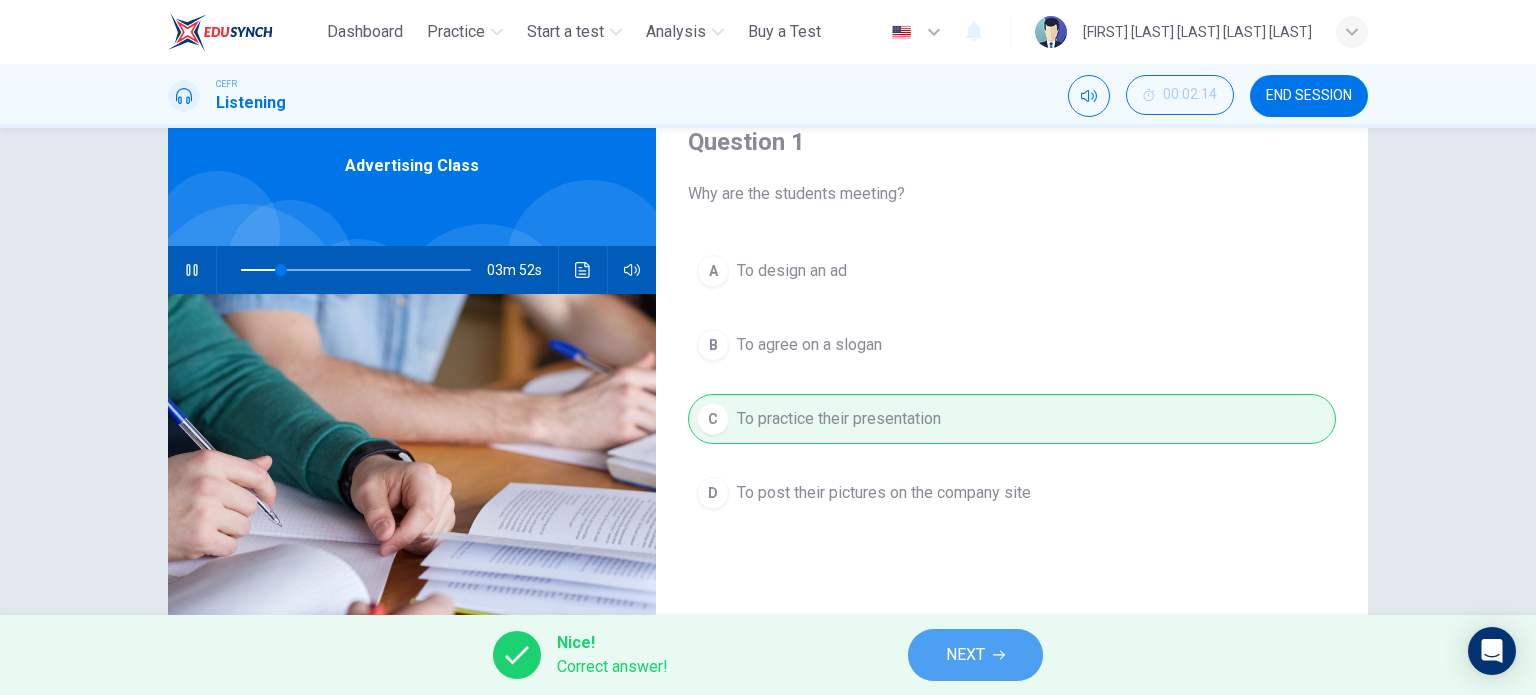 click on "NEXT" at bounding box center (965, 655) 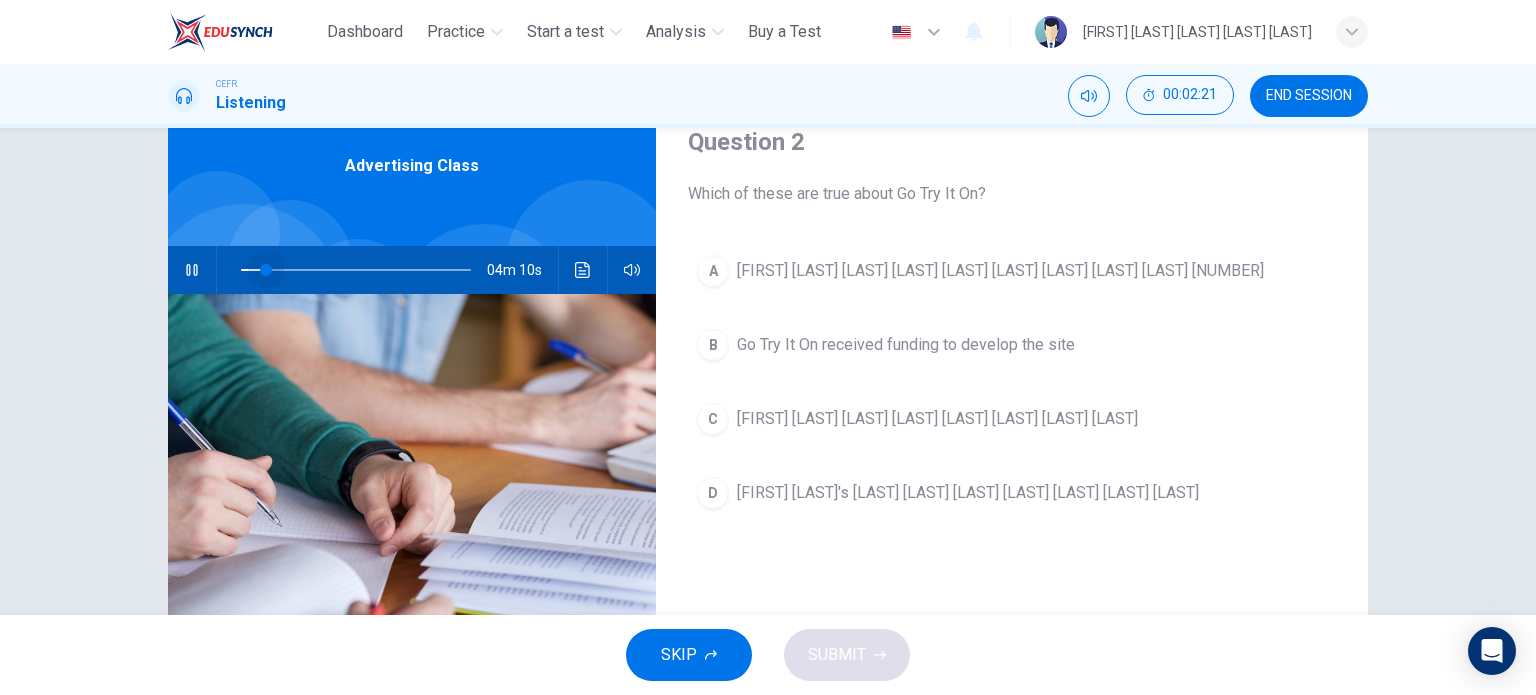 click at bounding box center [266, 270] 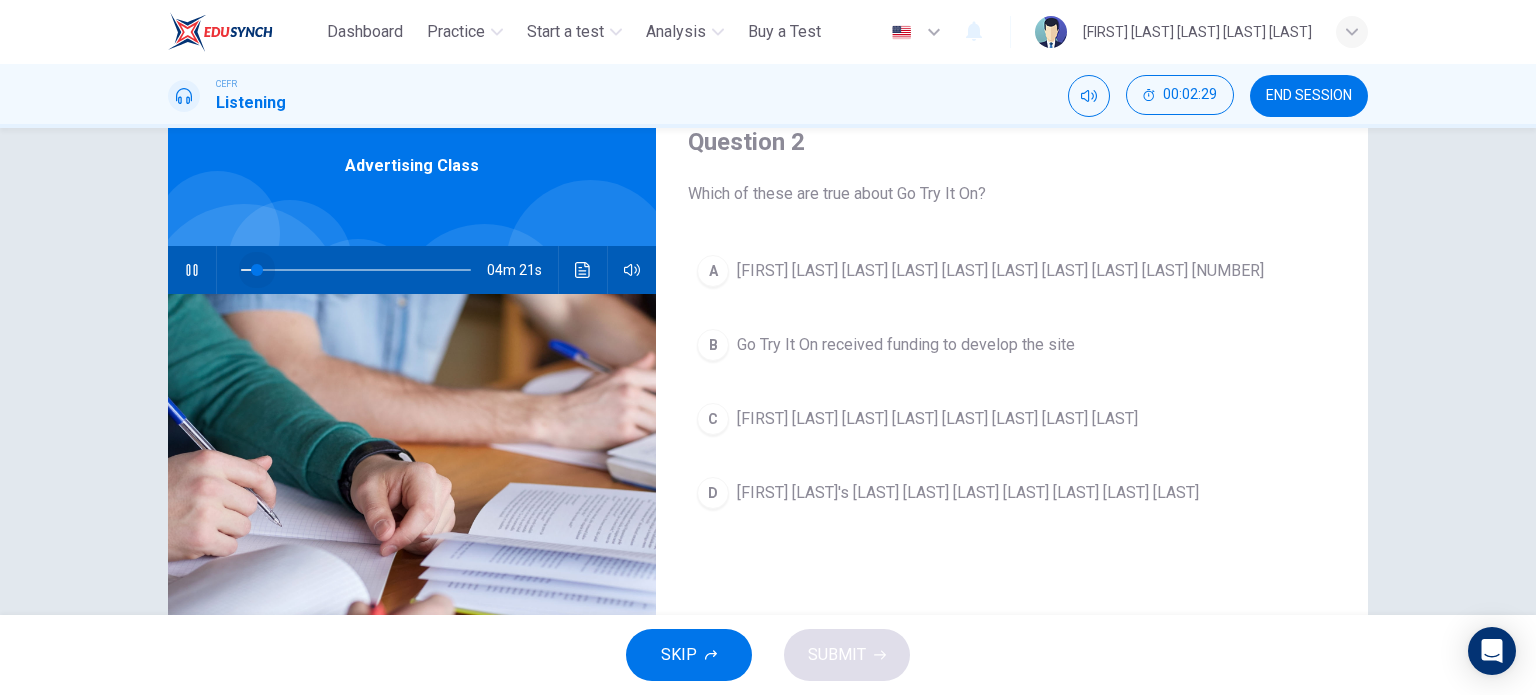 click at bounding box center [257, 270] 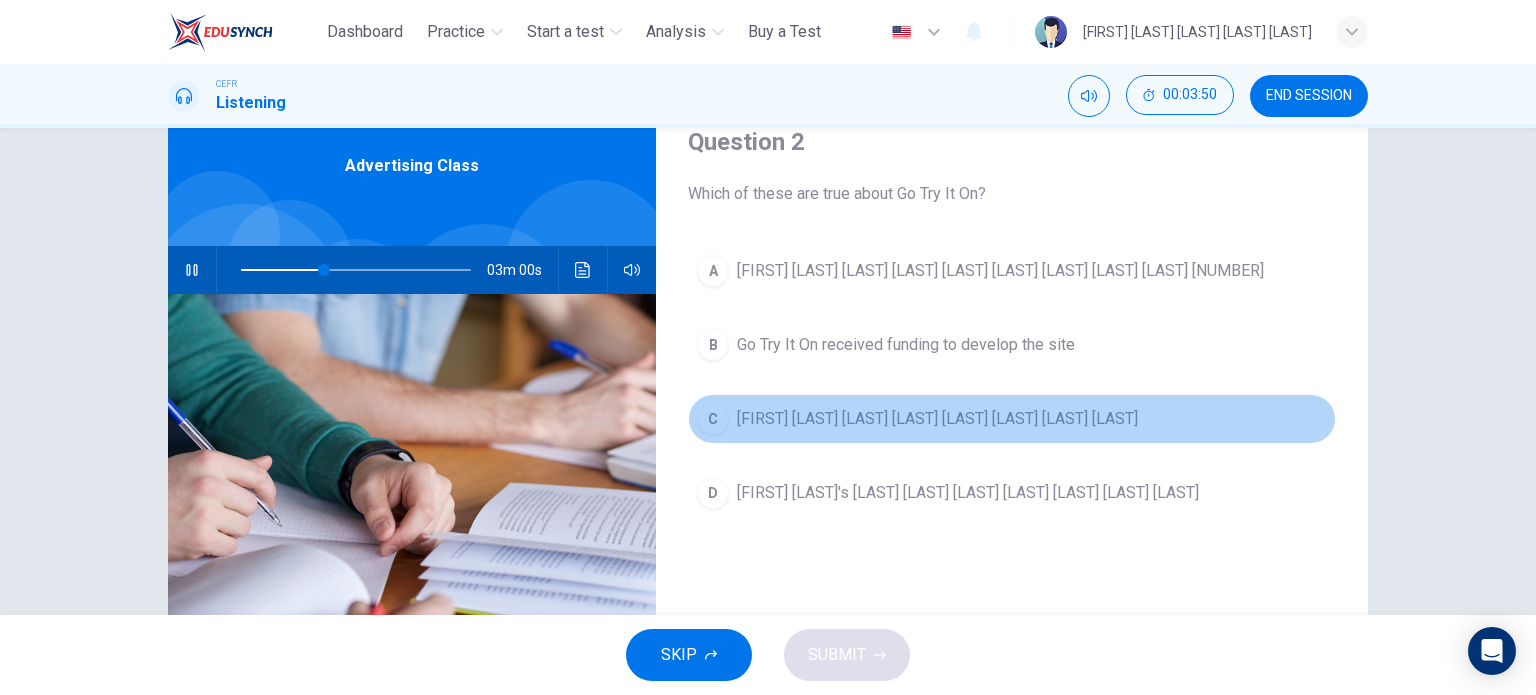 click on "[FIRST] [LAST] [LAST] [LAST] [LAST] [LAST] [LAST] [LAST]" at bounding box center (1000, 271) 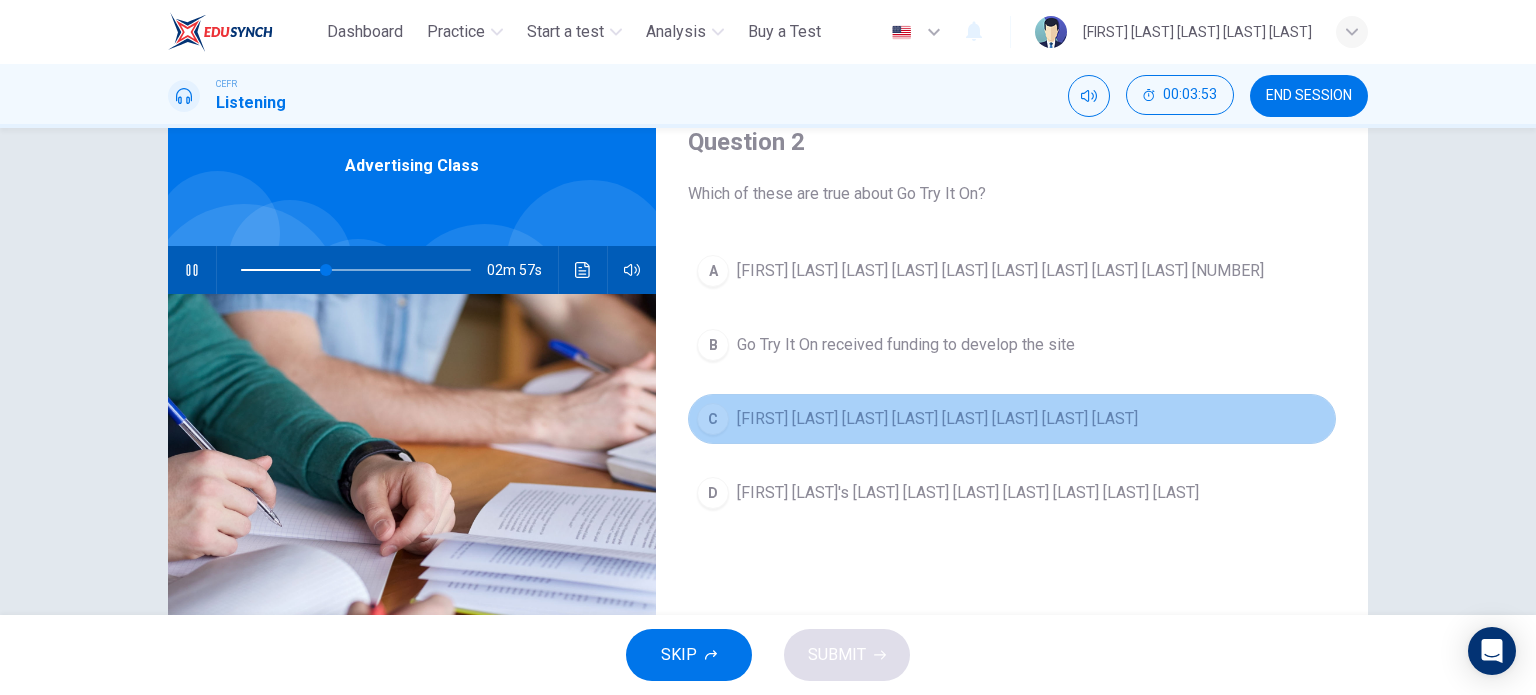 click on "C" at bounding box center (713, 419) 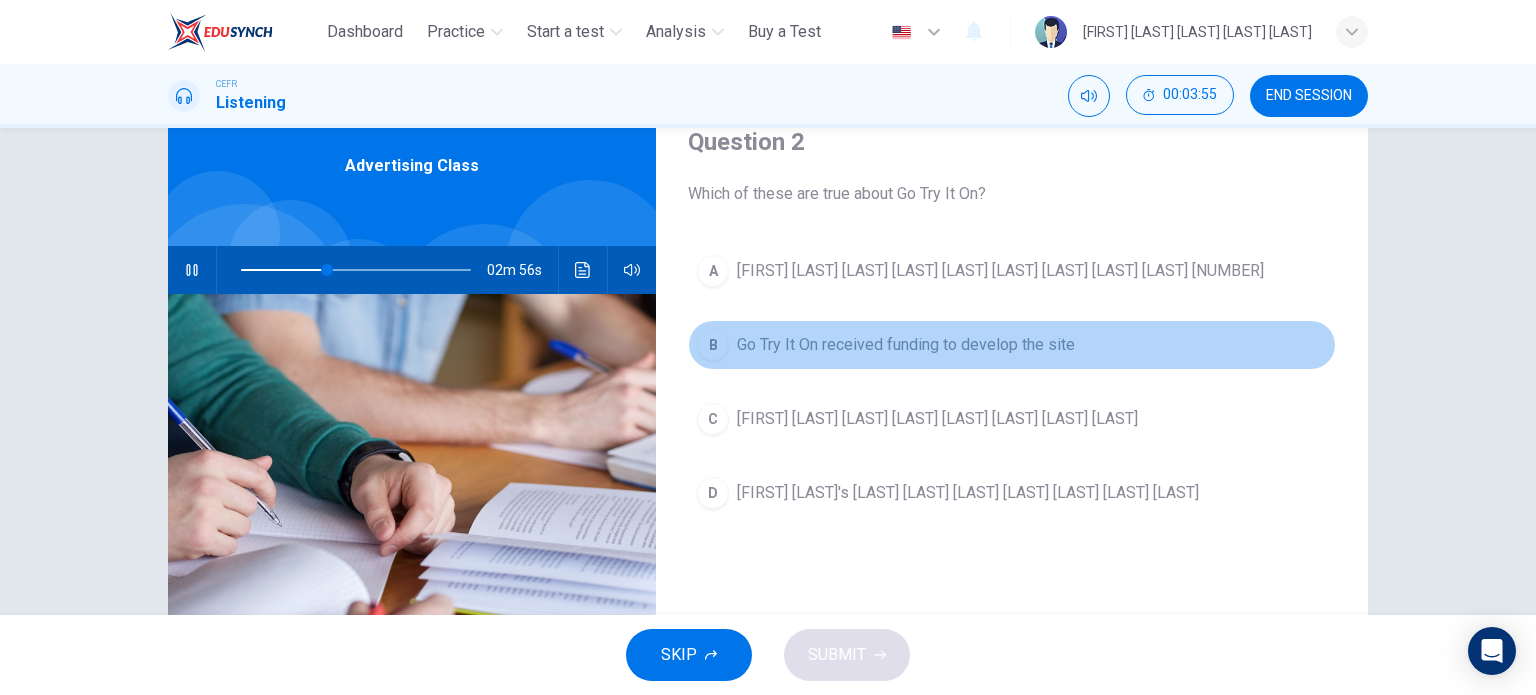 click on "B [FIRST] [LAST] [LAST] [LAST] [LAST] [LAST] [LAST] [LAST] [LAST] [LAST]" at bounding box center (1012, 345) 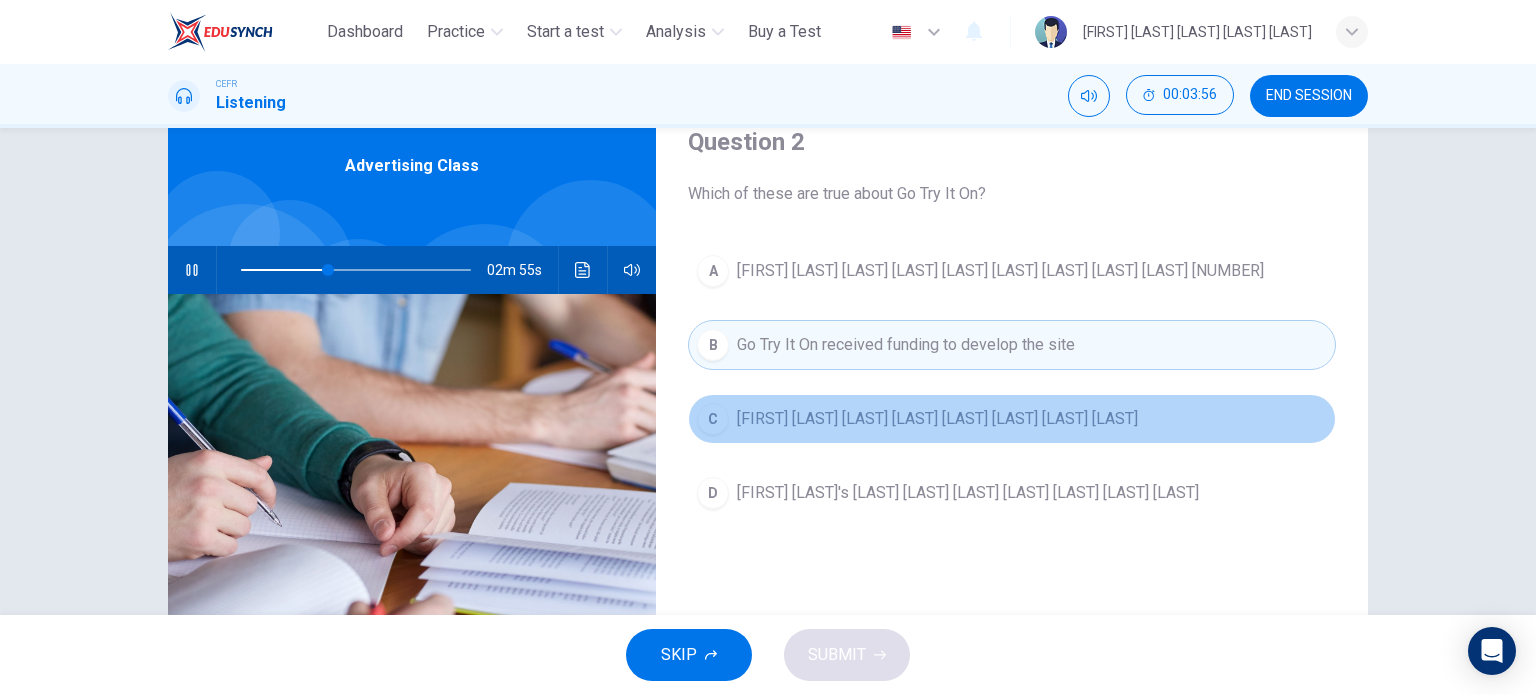 click on "[FIRST] [LAST] [LAST] [LAST] [LAST] [LAST] [LAST] [LAST]" at bounding box center [1000, 271] 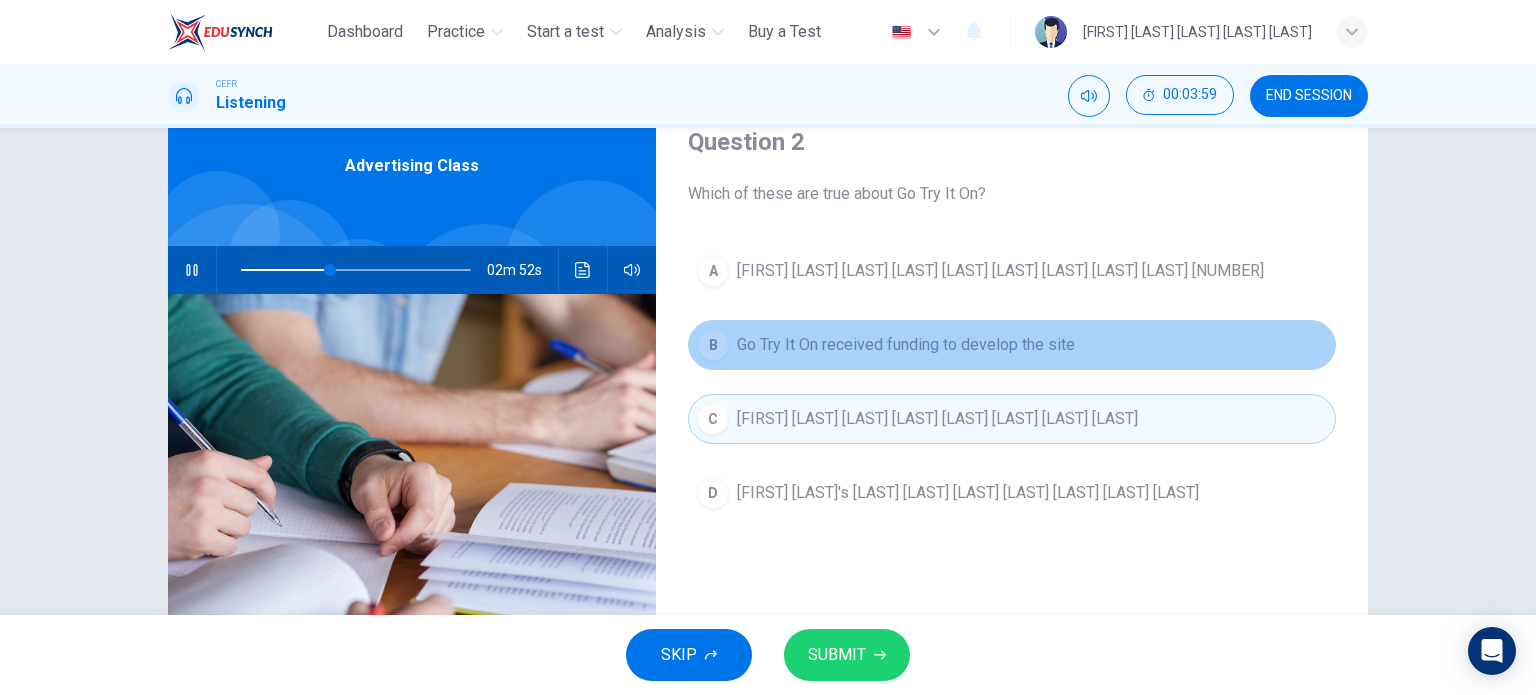 click on "Go Try It On received funding to develop the site" at bounding box center [906, 345] 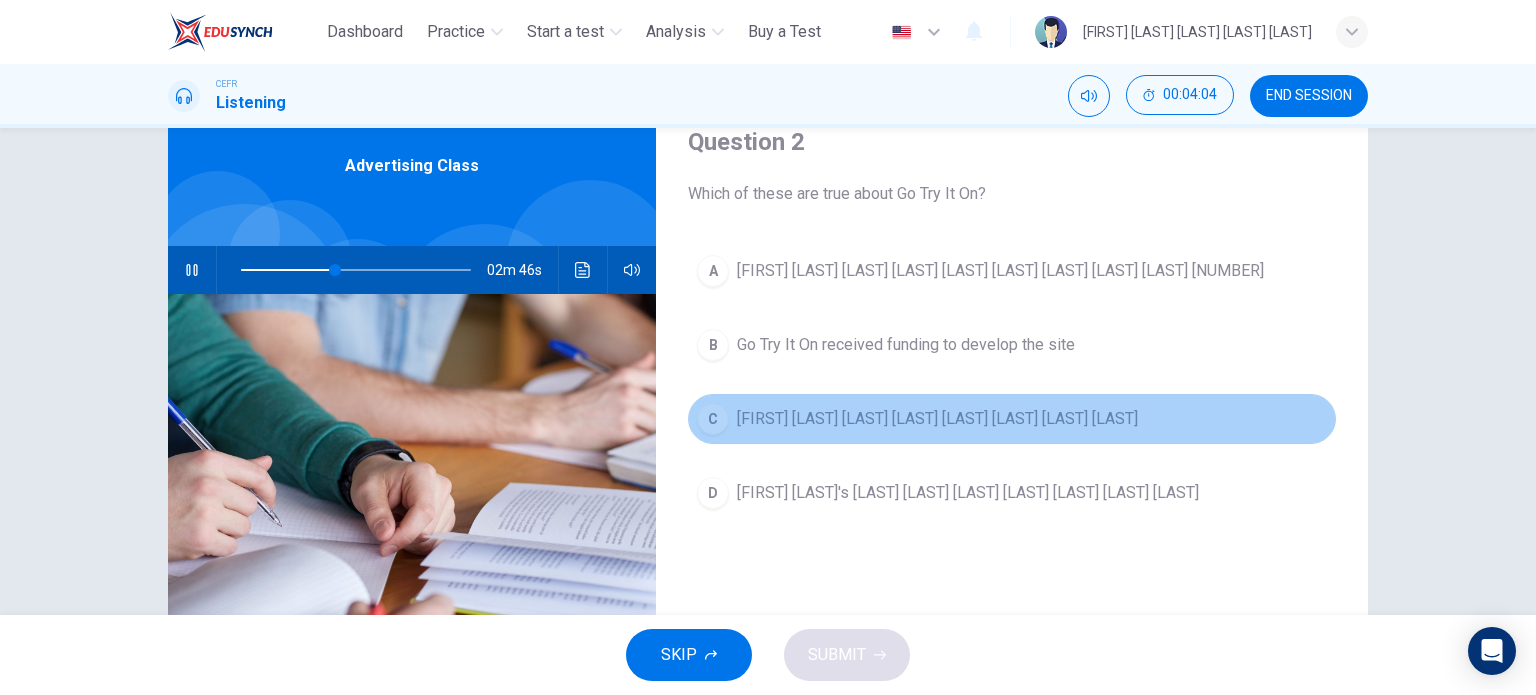 click on "[FIRST] [LAST] [LAST] [LAST] [LAST] [LAST] [LAST] [LAST]" at bounding box center [937, 419] 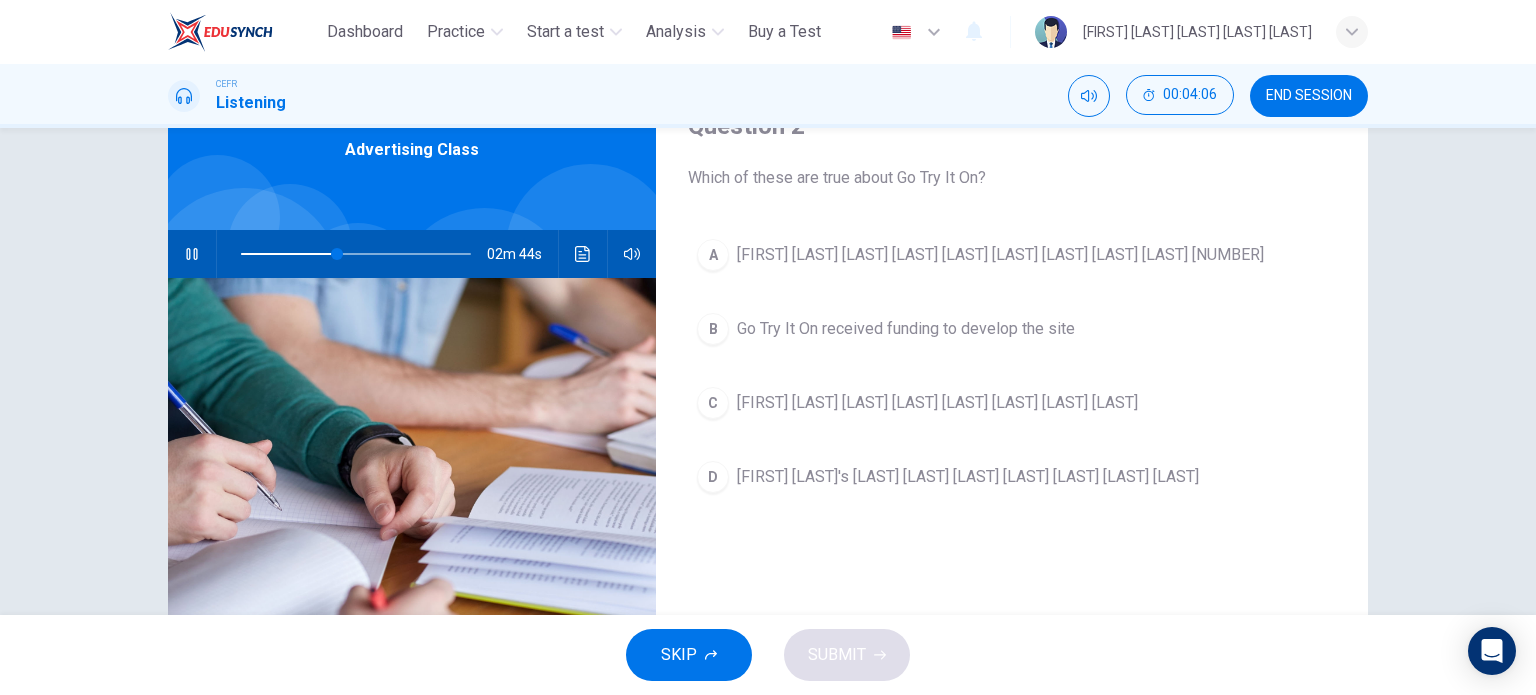 scroll, scrollTop: 91, scrollLeft: 0, axis: vertical 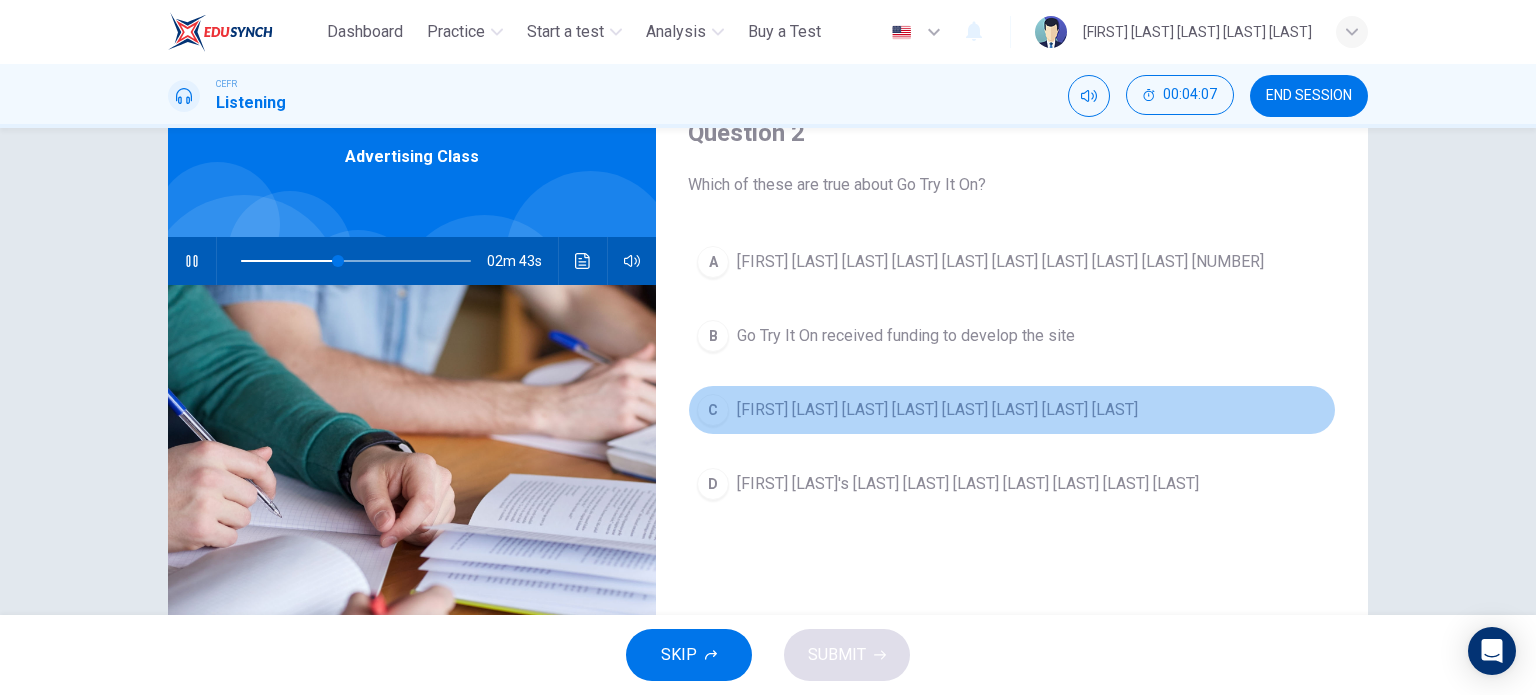 click on "C [FIRST] [LAST] [LAST] [LAST] [LAST] [LAST] [LAST] [LAST]" at bounding box center [1012, 410] 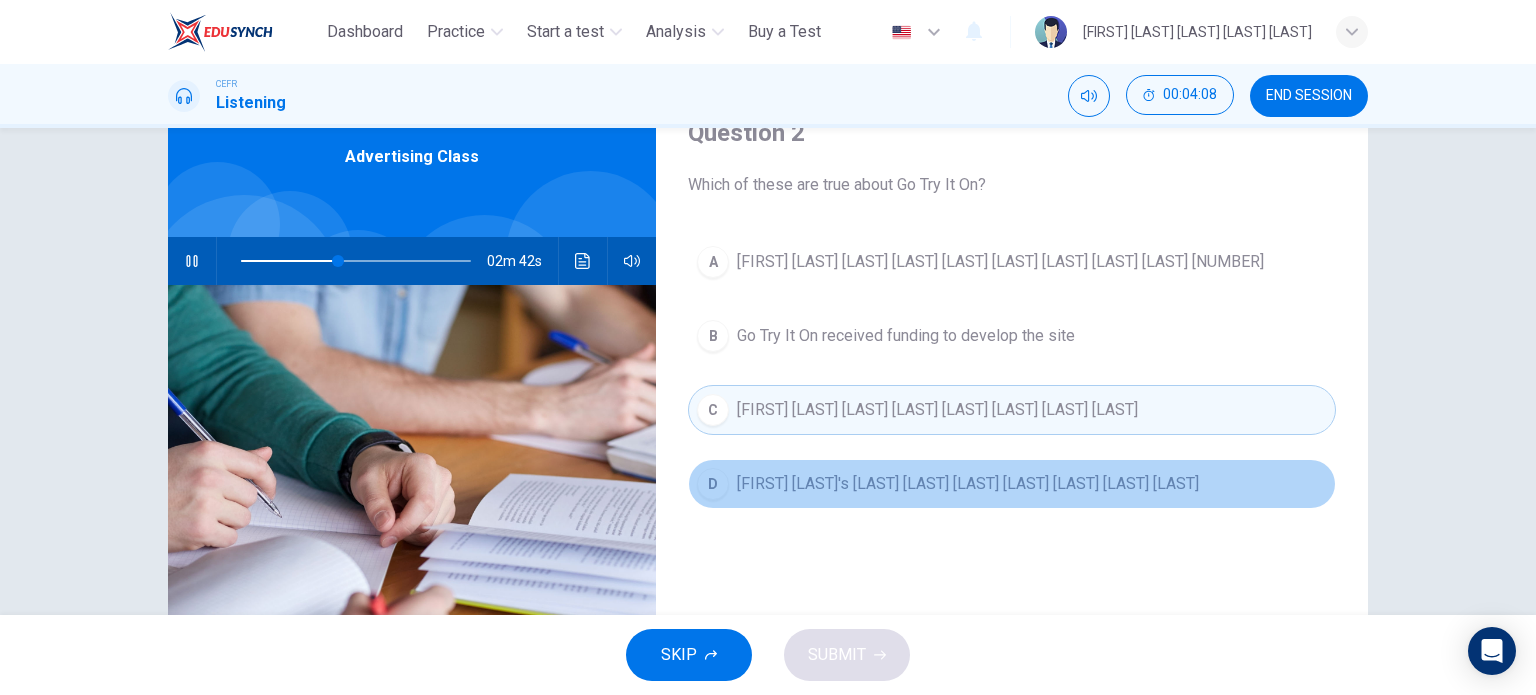 click on "D [NAME] sister is an executive at the company" at bounding box center [1012, 484] 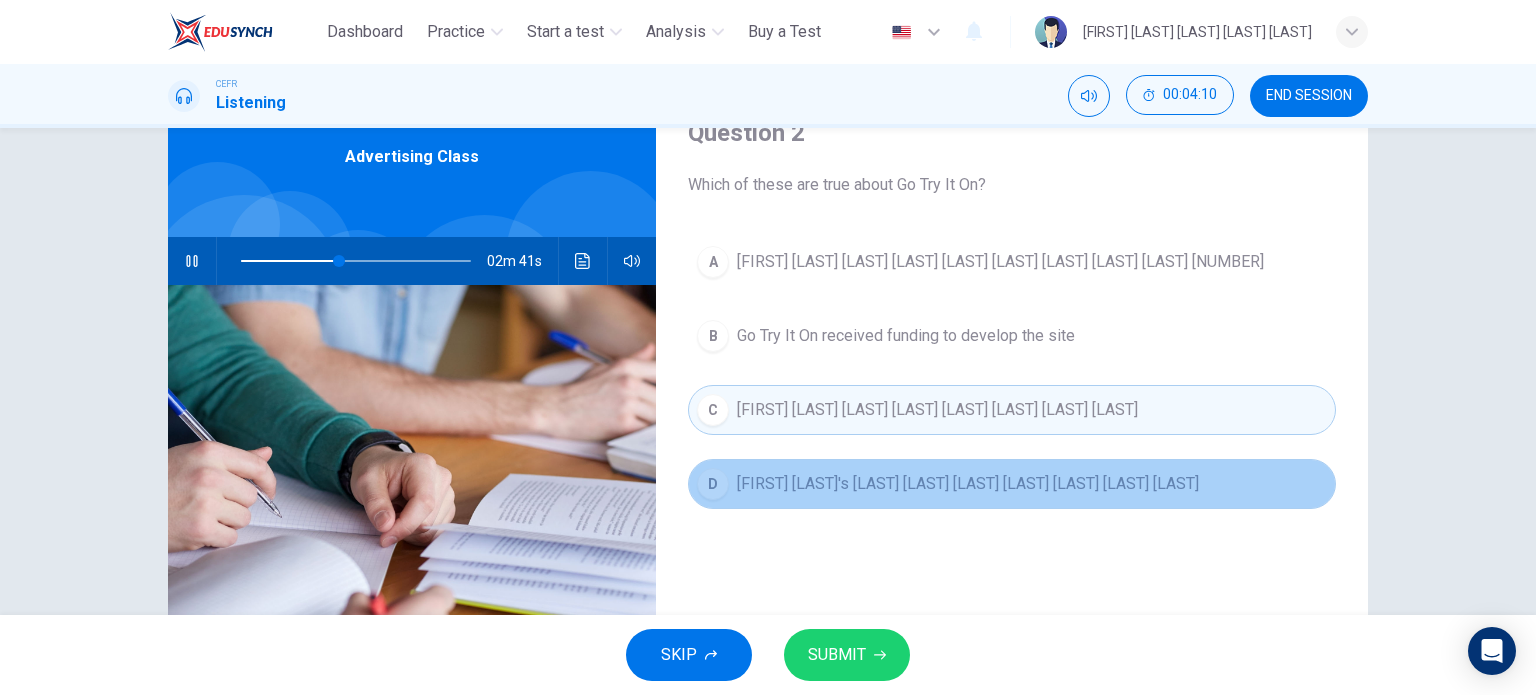 click on "D [NAME] sister is an executive at the company" at bounding box center [1012, 484] 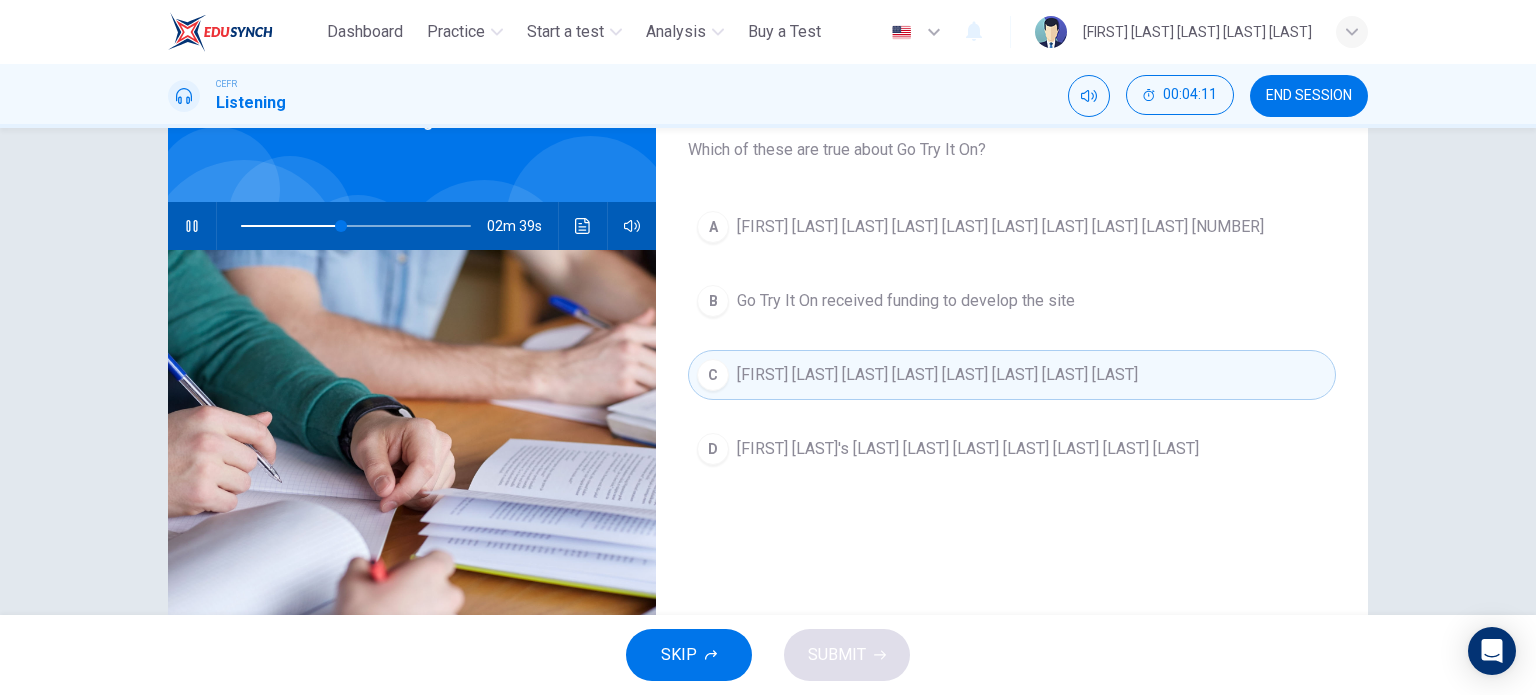 scroll, scrollTop: 127, scrollLeft: 0, axis: vertical 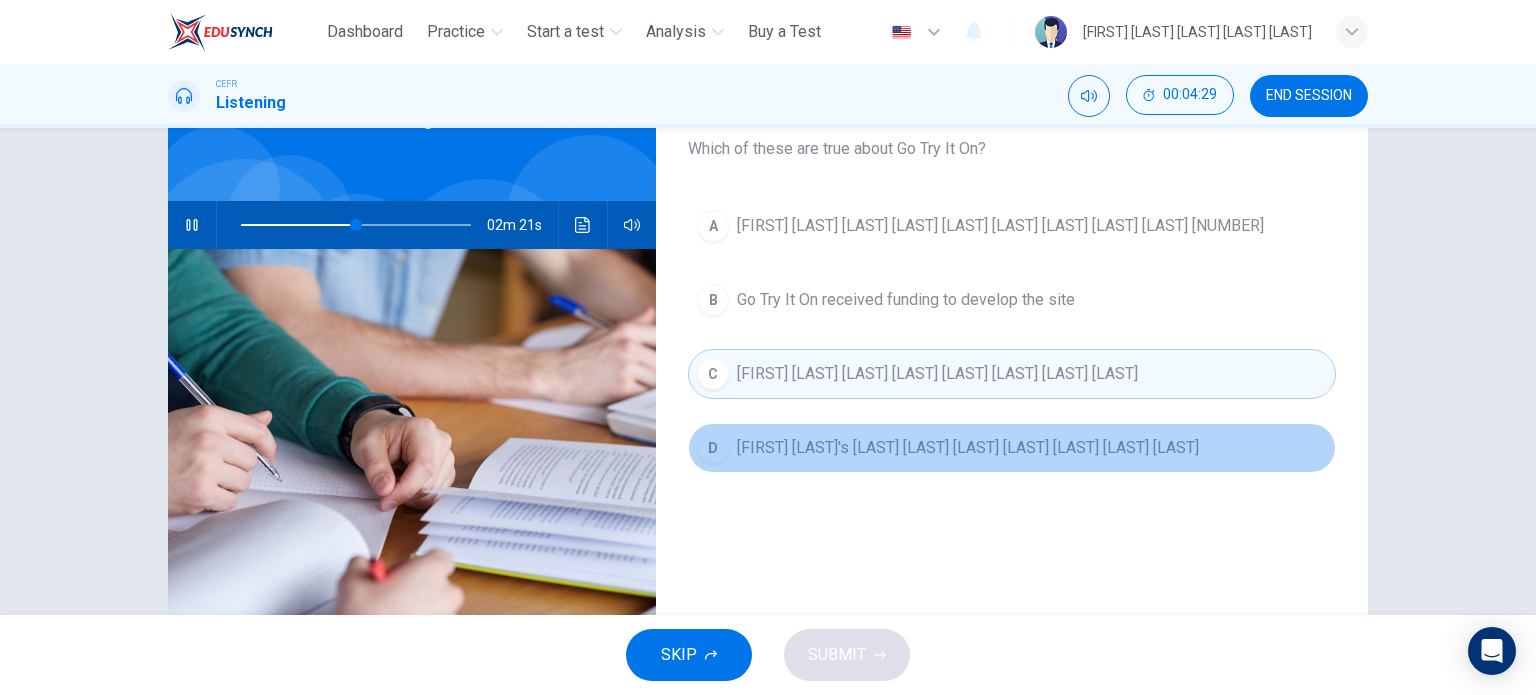 click on "[FIRST] [LAST]'s [LAST] [LAST] [LAST] [LAST] [LAST] [LAST] [LAST]" at bounding box center (1000, 226) 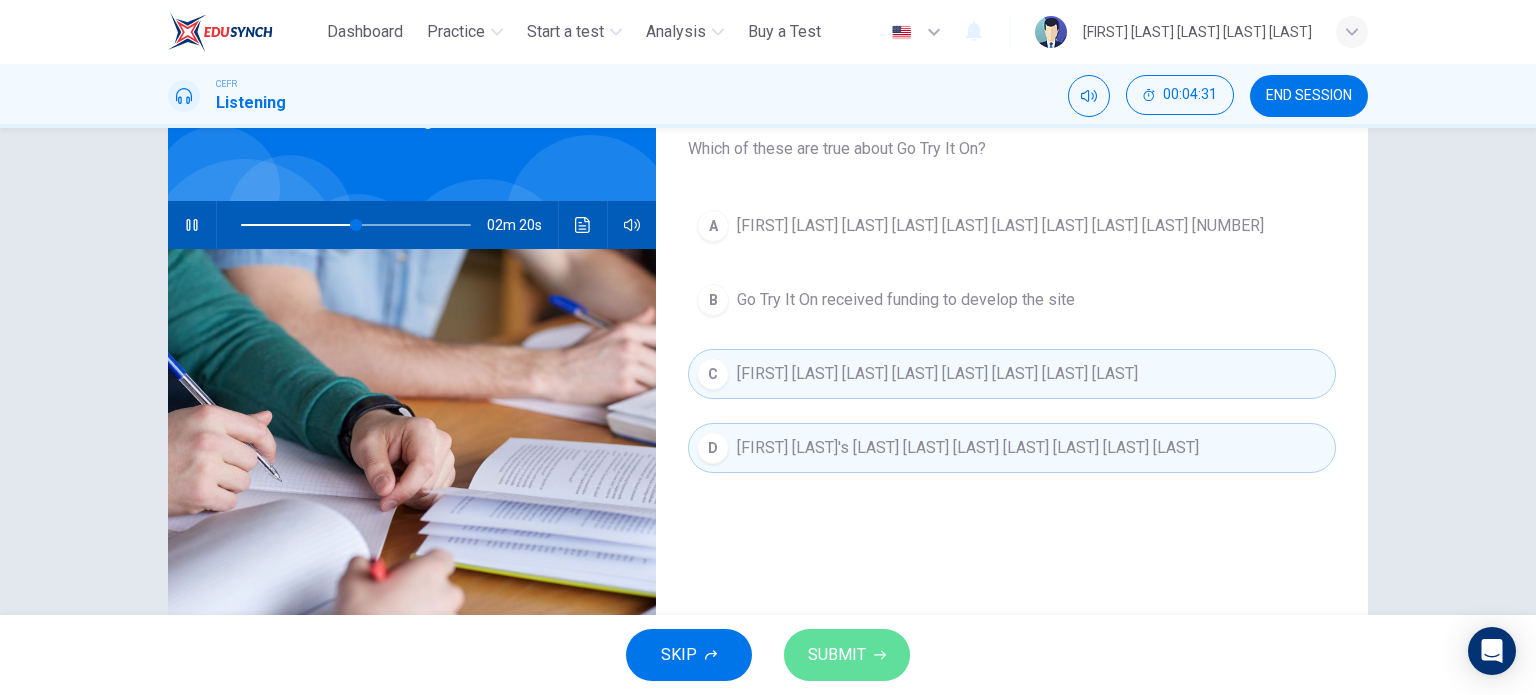 click on "SUBMIT" at bounding box center (837, 655) 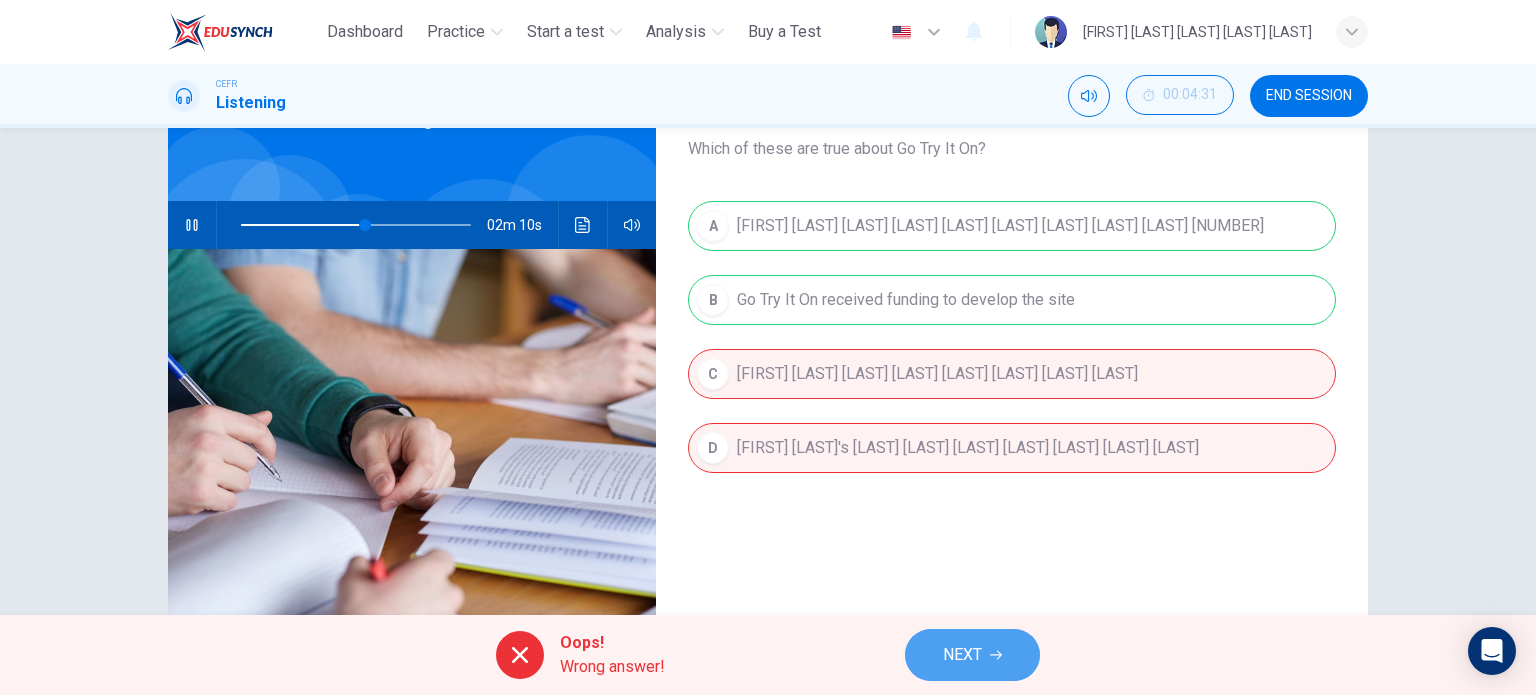 click on "NEXT" at bounding box center (962, 655) 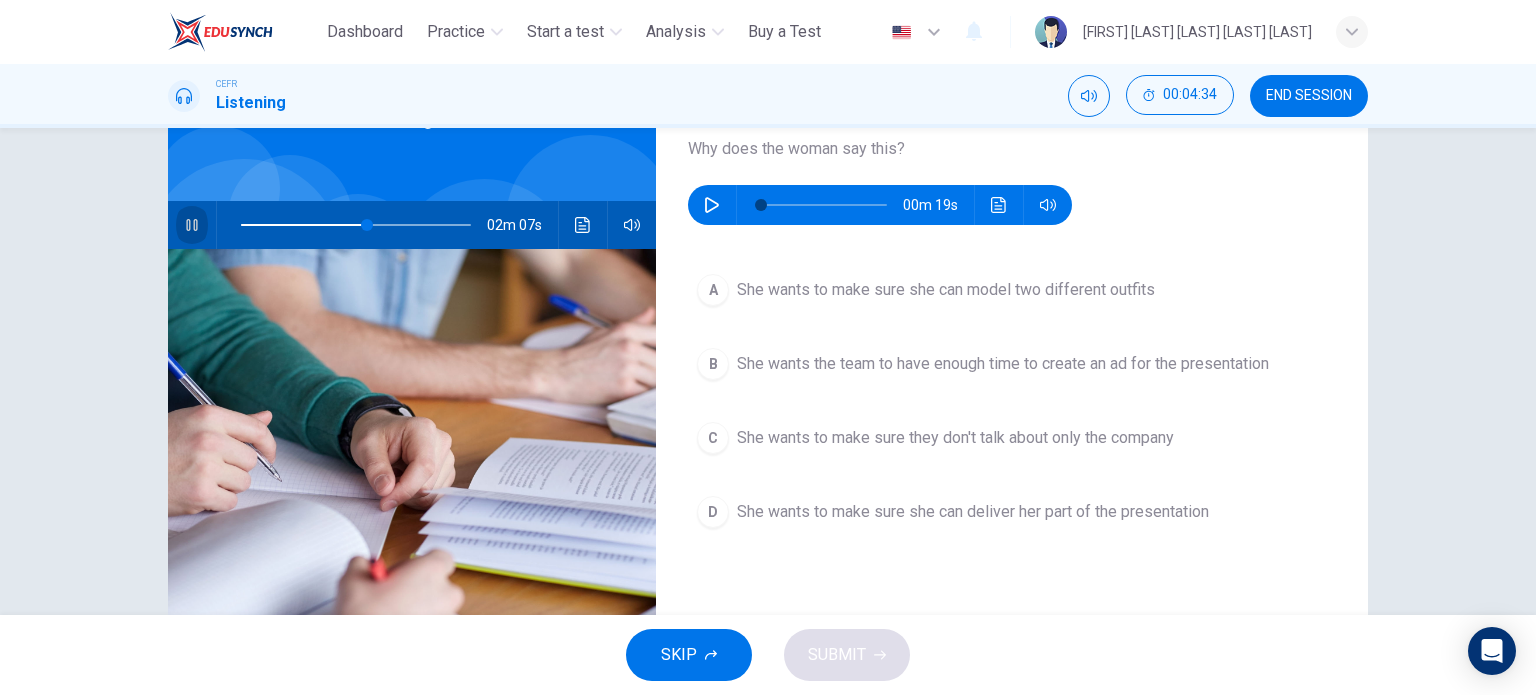 click at bounding box center (192, 225) 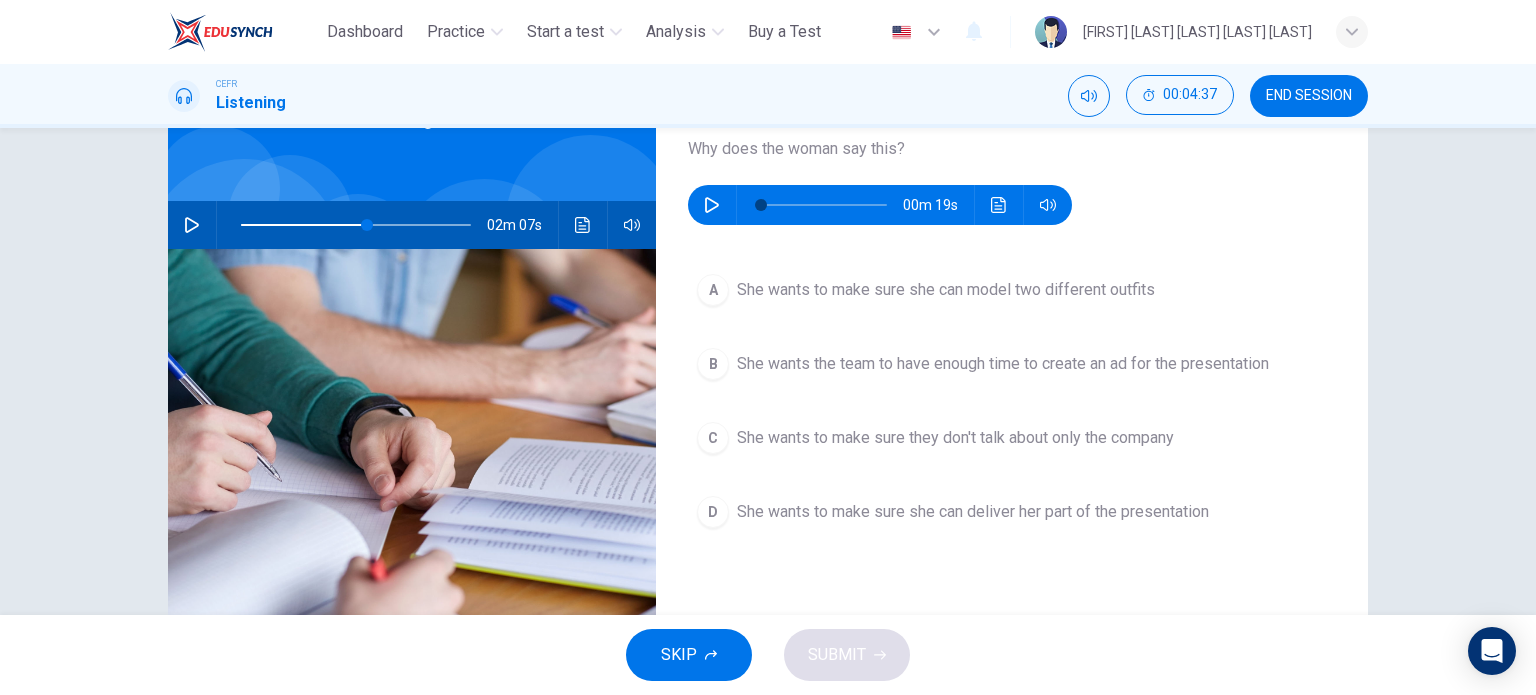 click at bounding box center [712, 205] 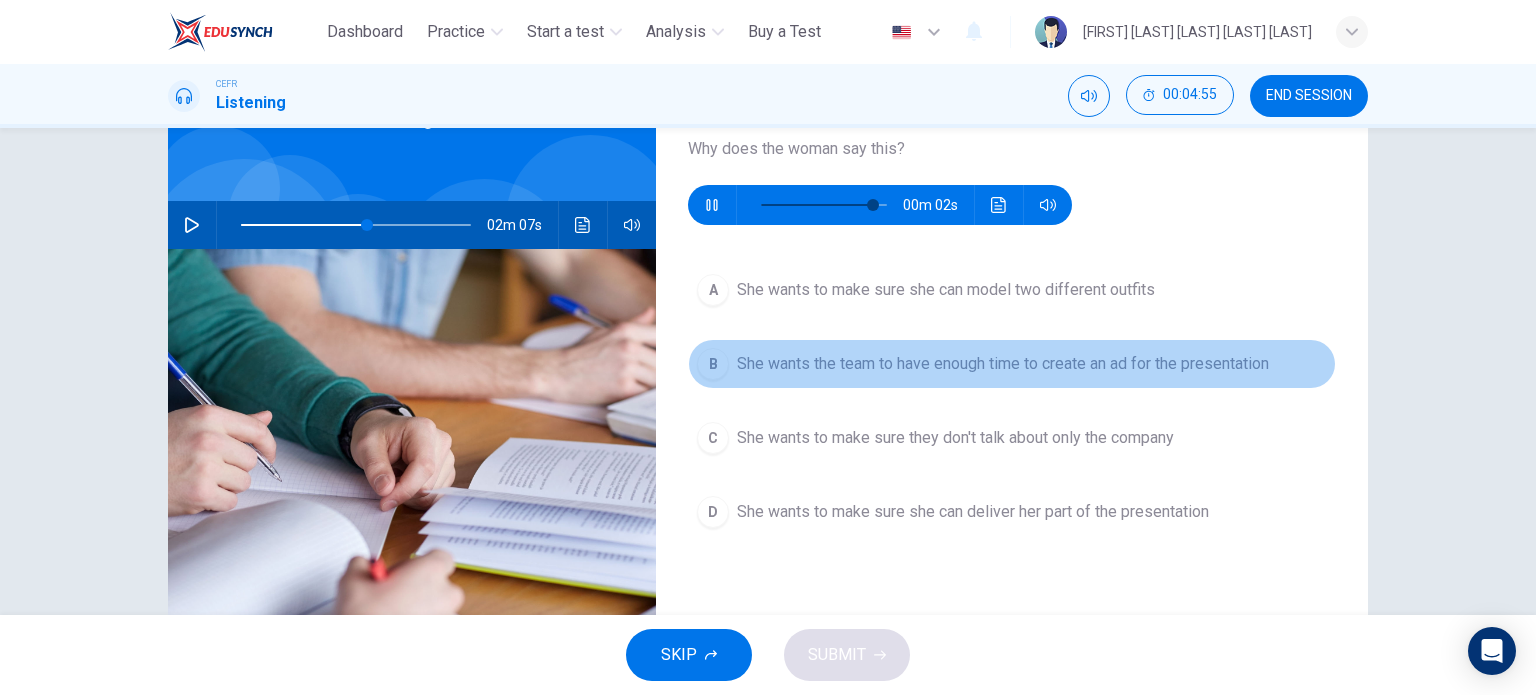 click on "She wants the team to have enough time to create an ad for the presentation" at bounding box center [946, 290] 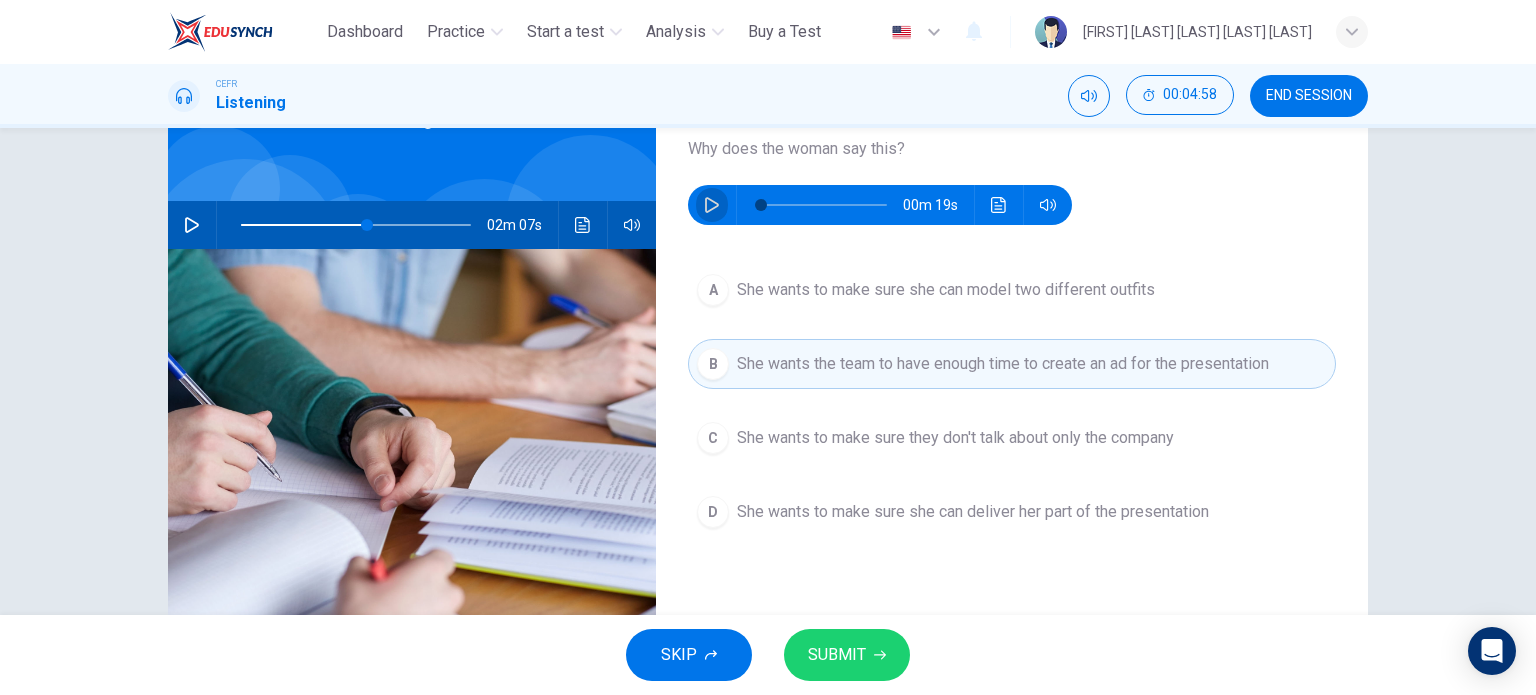 click at bounding box center [712, 205] 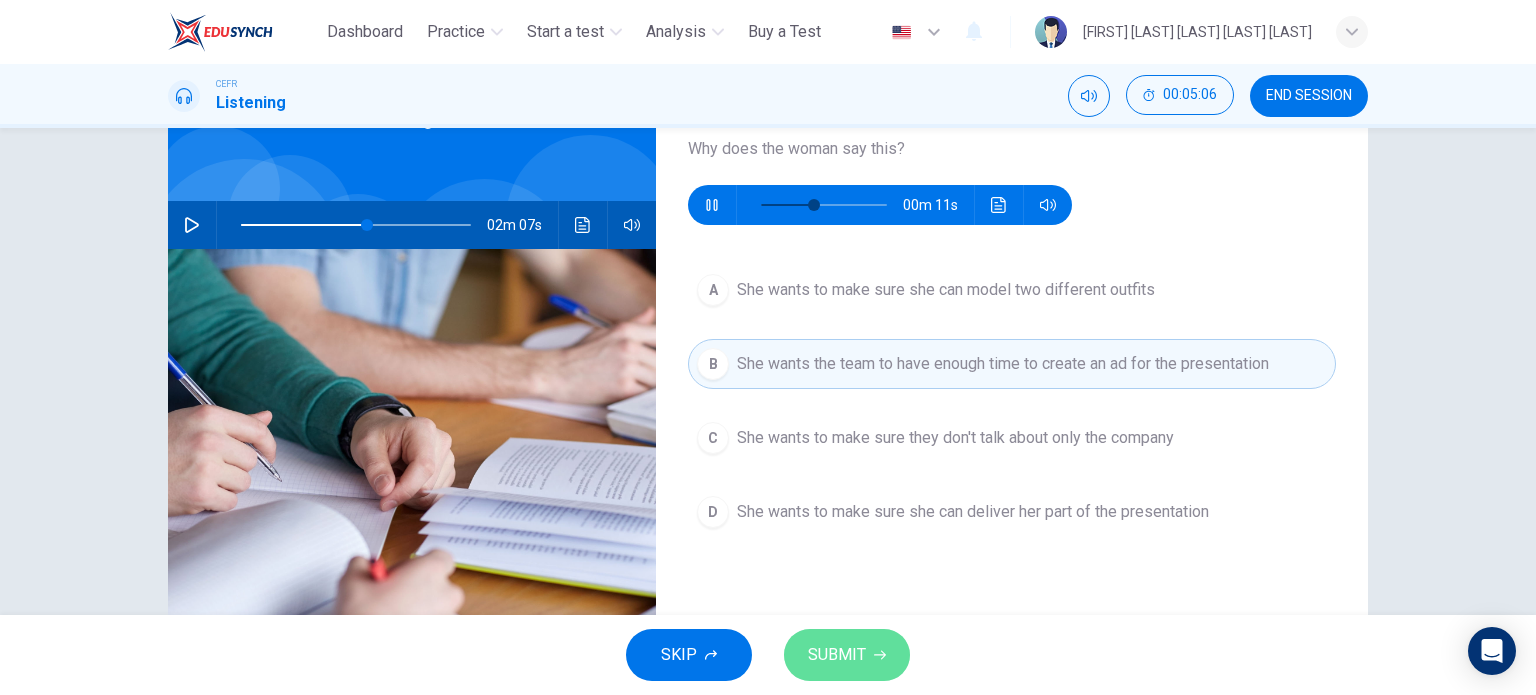 click on "SUBMIT" at bounding box center (837, 655) 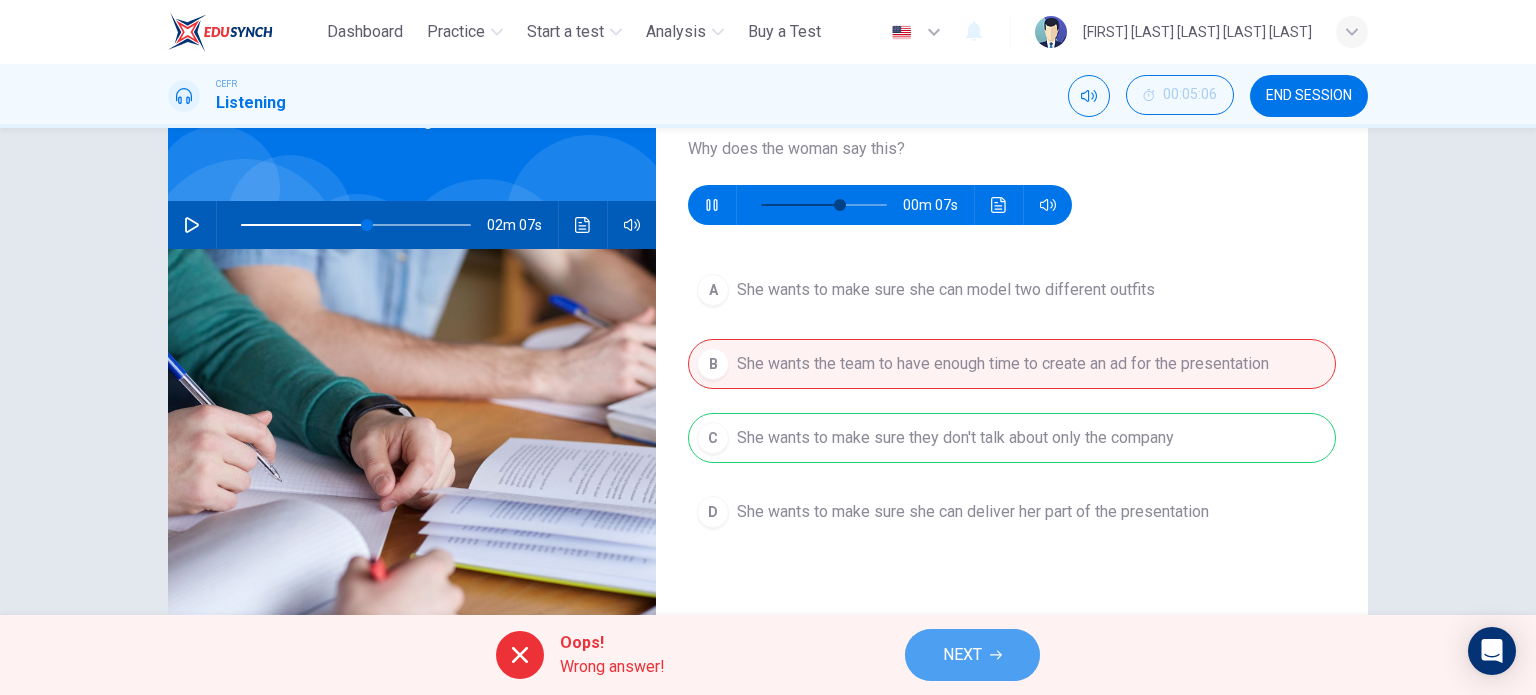 click on "NEXT" at bounding box center [972, 655] 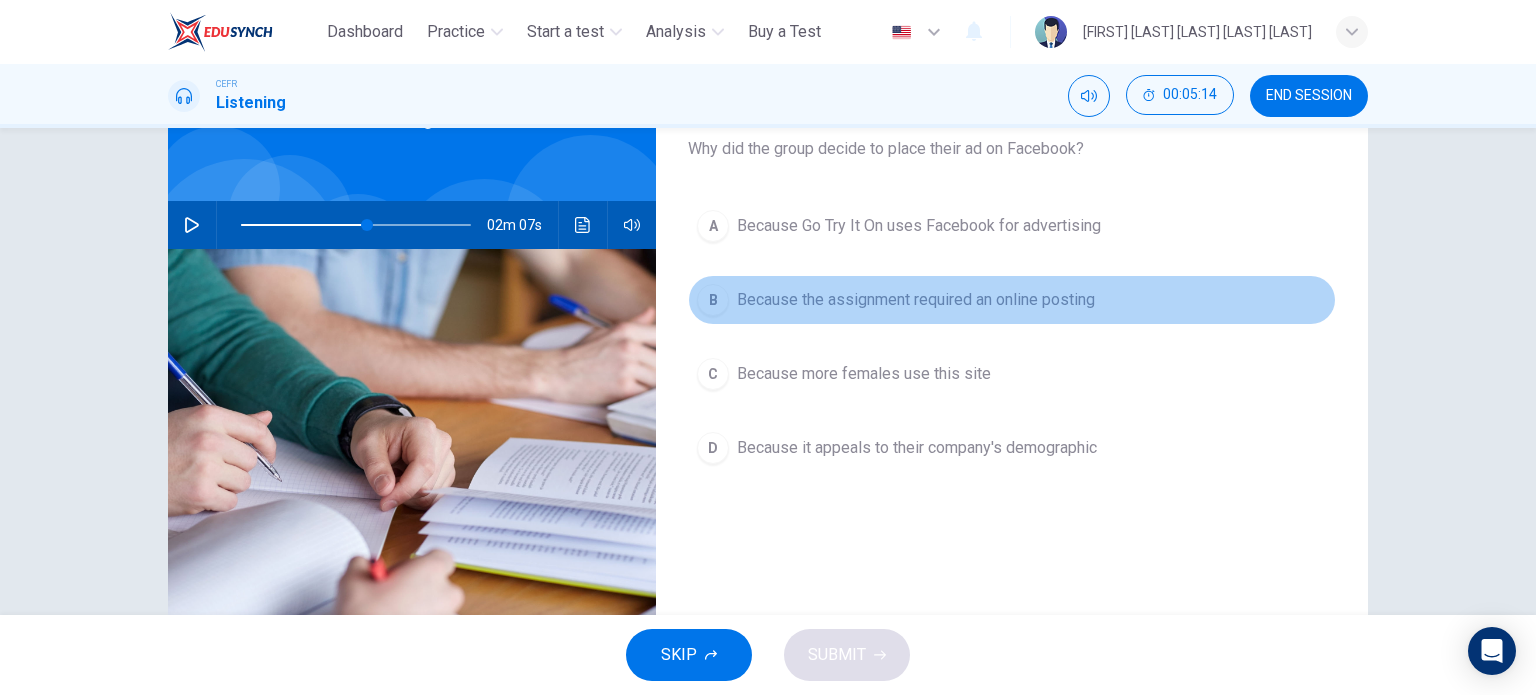 click on "Because the assignment required an online posting" at bounding box center [919, 226] 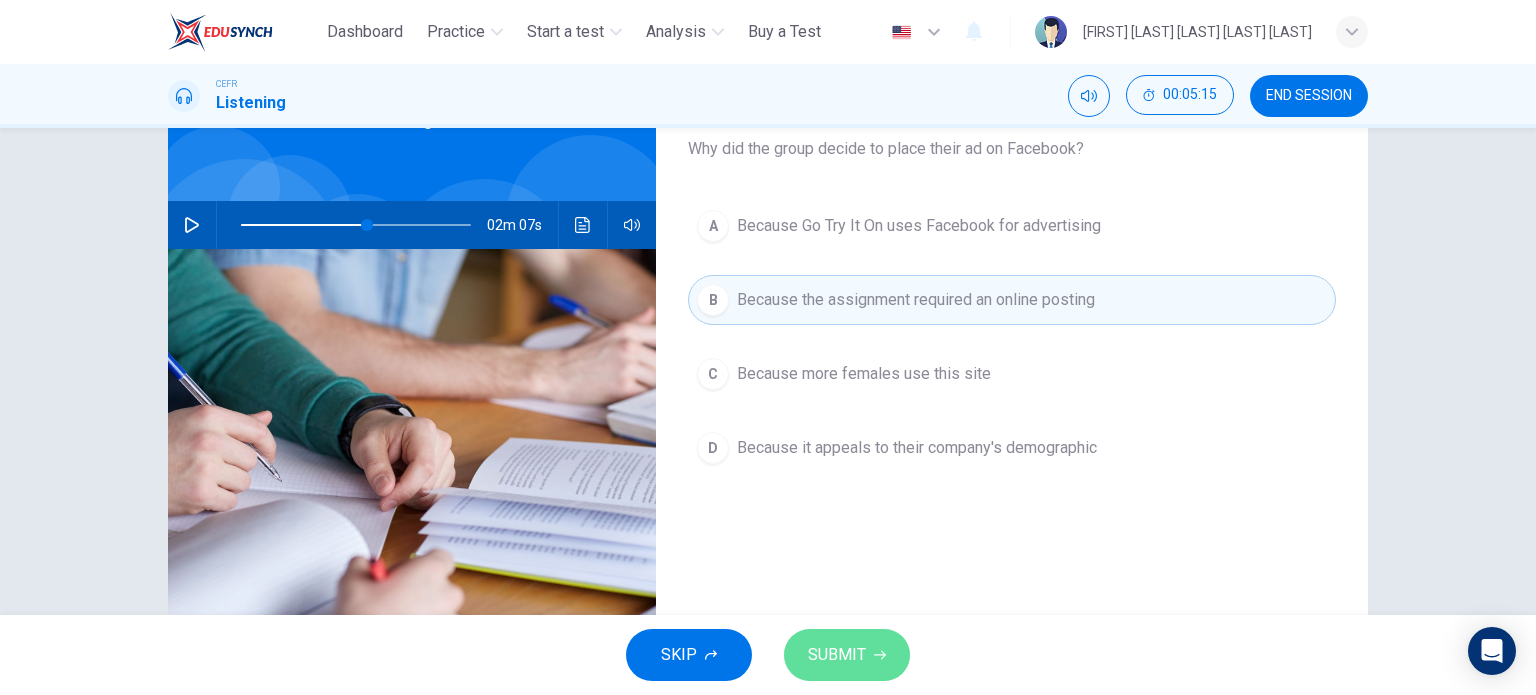 click on "SUBMIT" at bounding box center (837, 655) 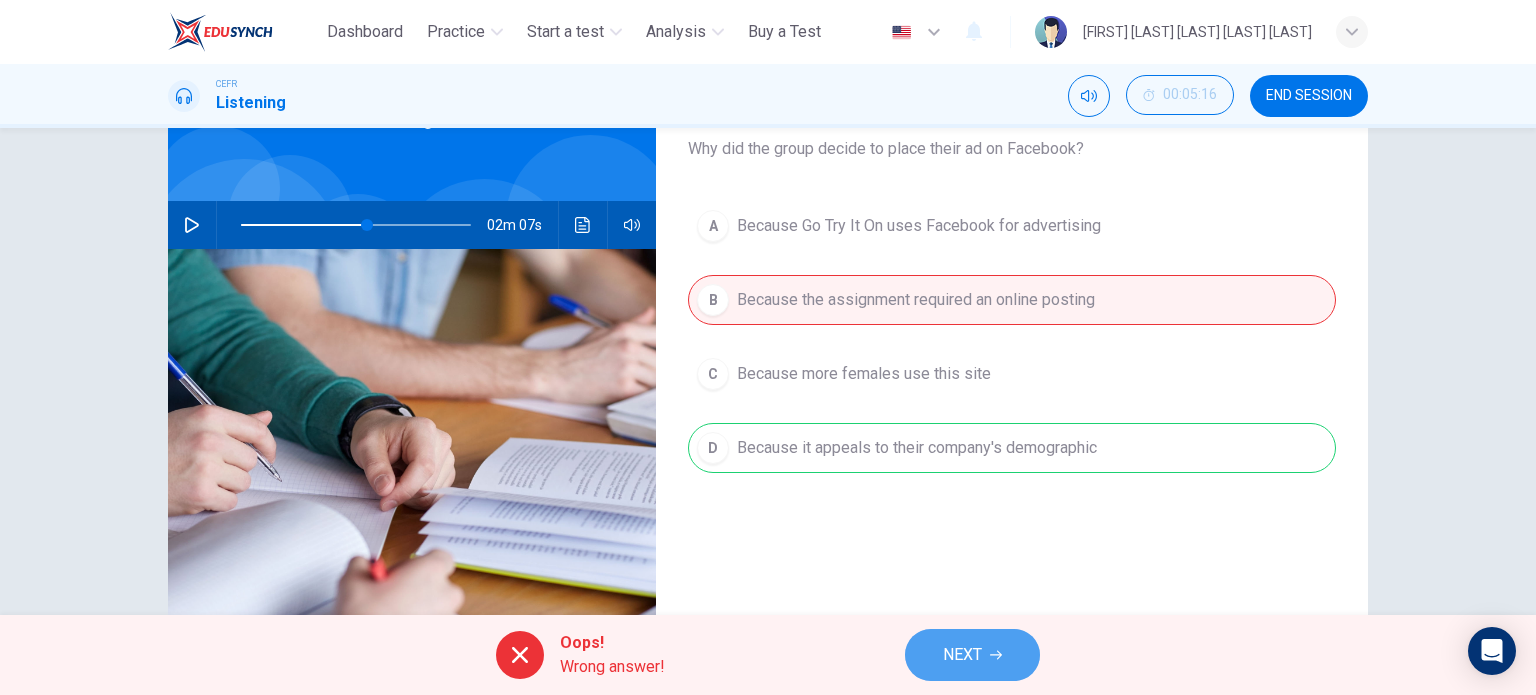 click on "NEXT" at bounding box center (972, 655) 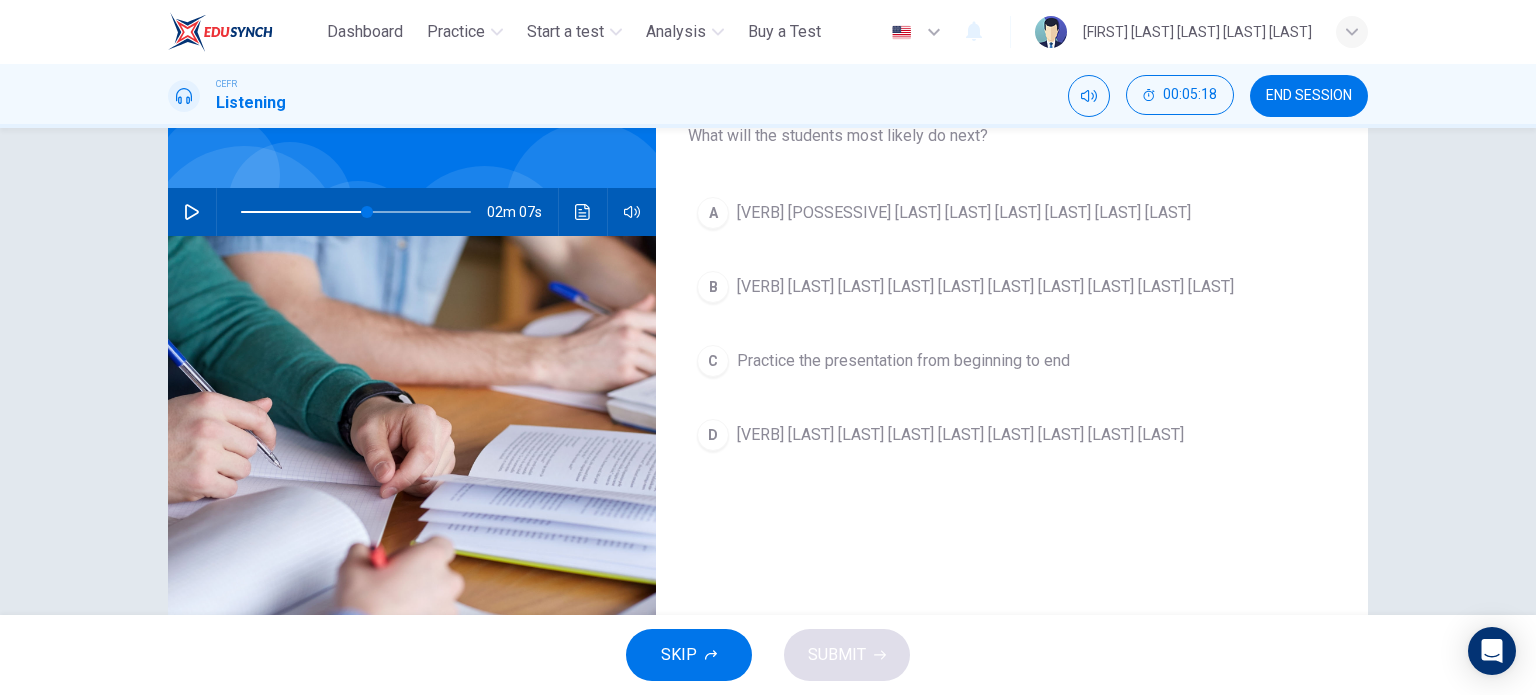 scroll, scrollTop: 140, scrollLeft: 0, axis: vertical 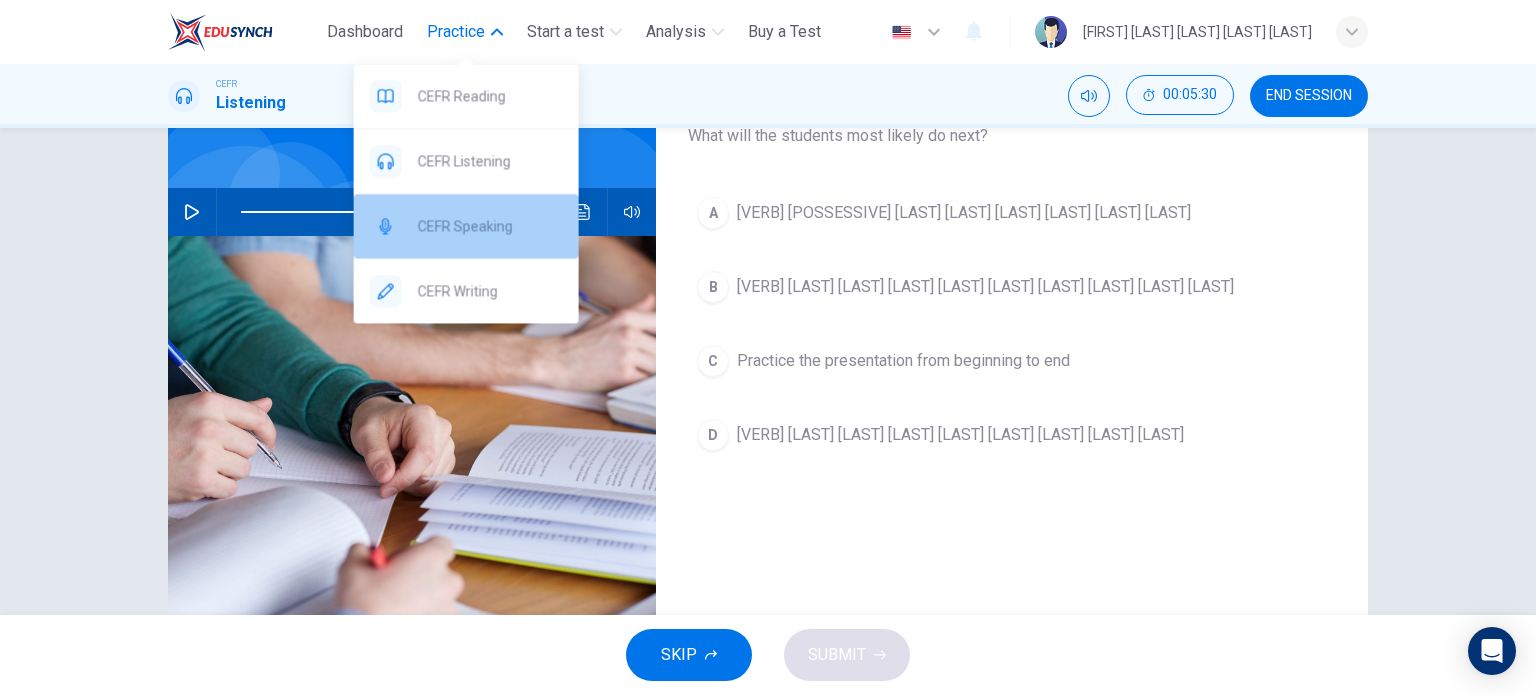 click on "CEFR Speaking" at bounding box center [466, 96] 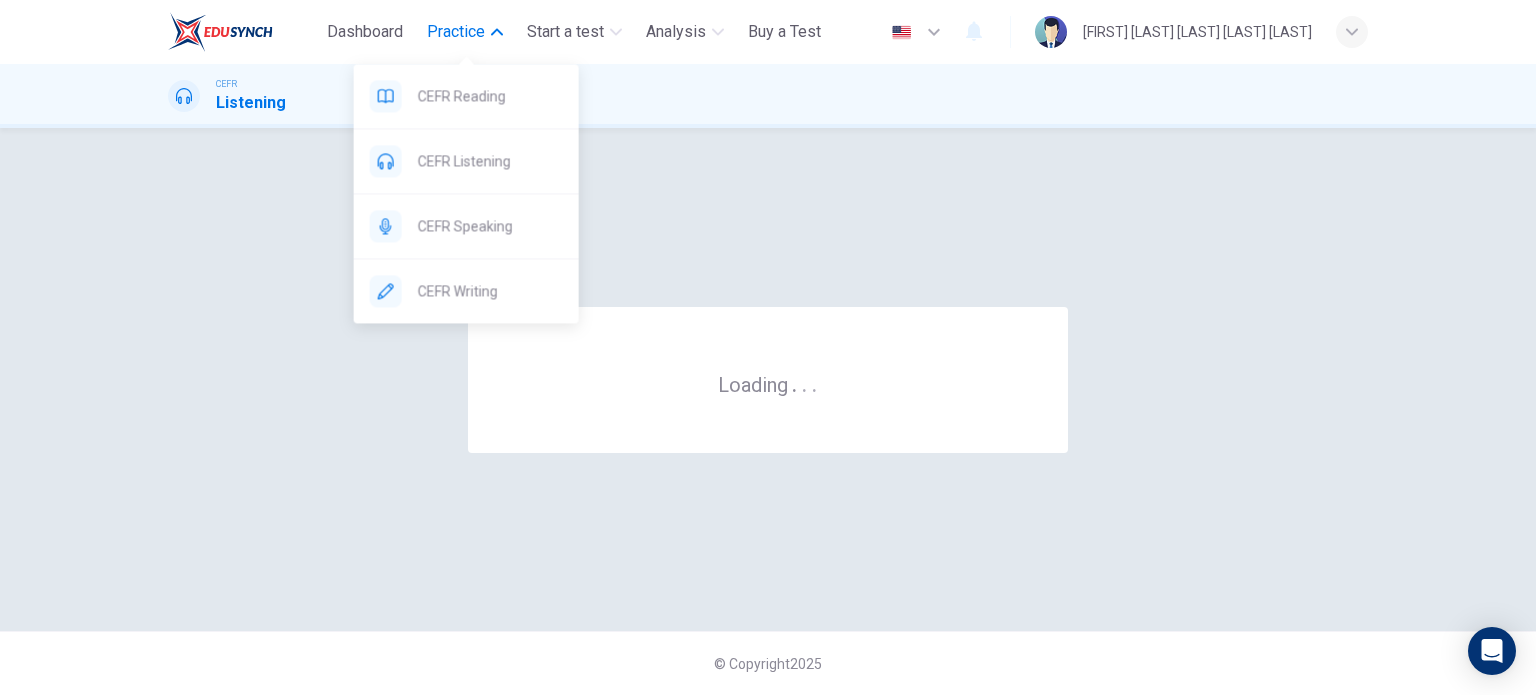 scroll, scrollTop: 0, scrollLeft: 0, axis: both 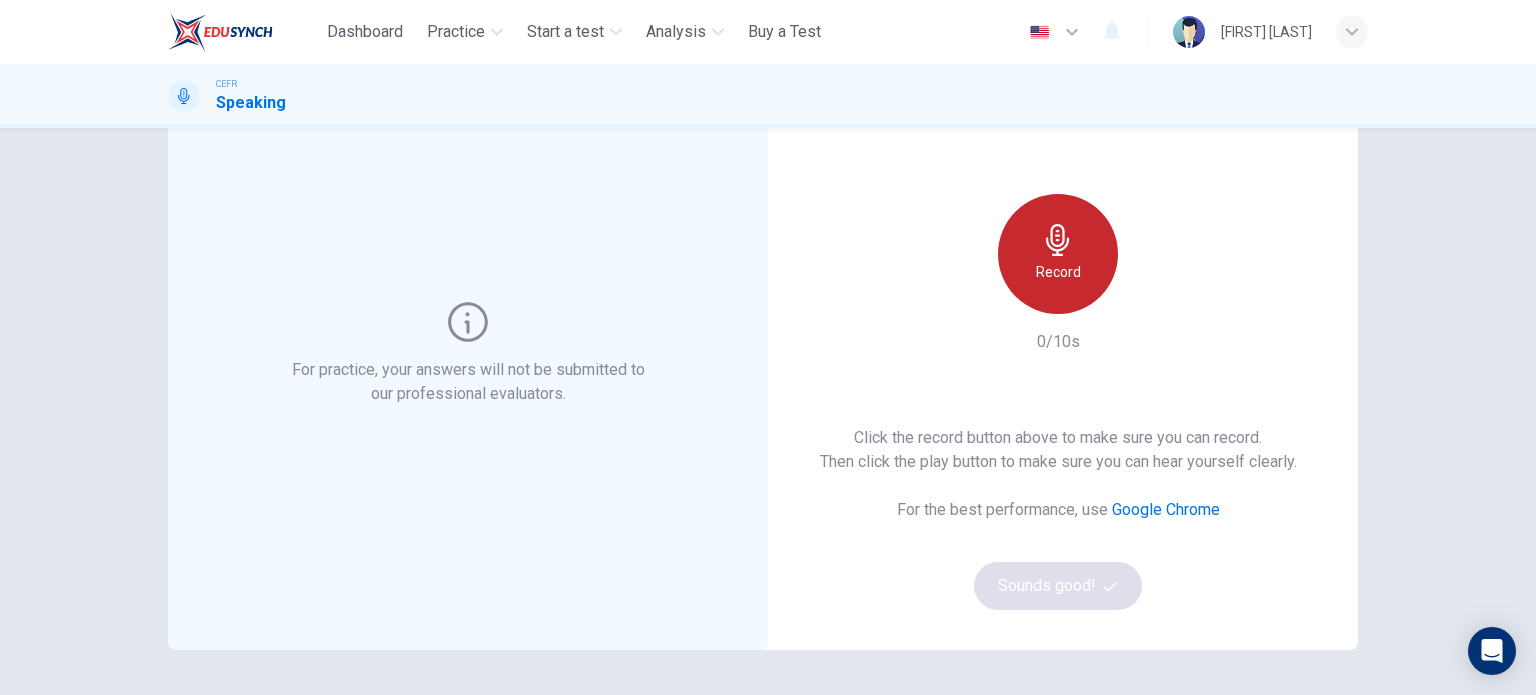 click at bounding box center (1057, 240) 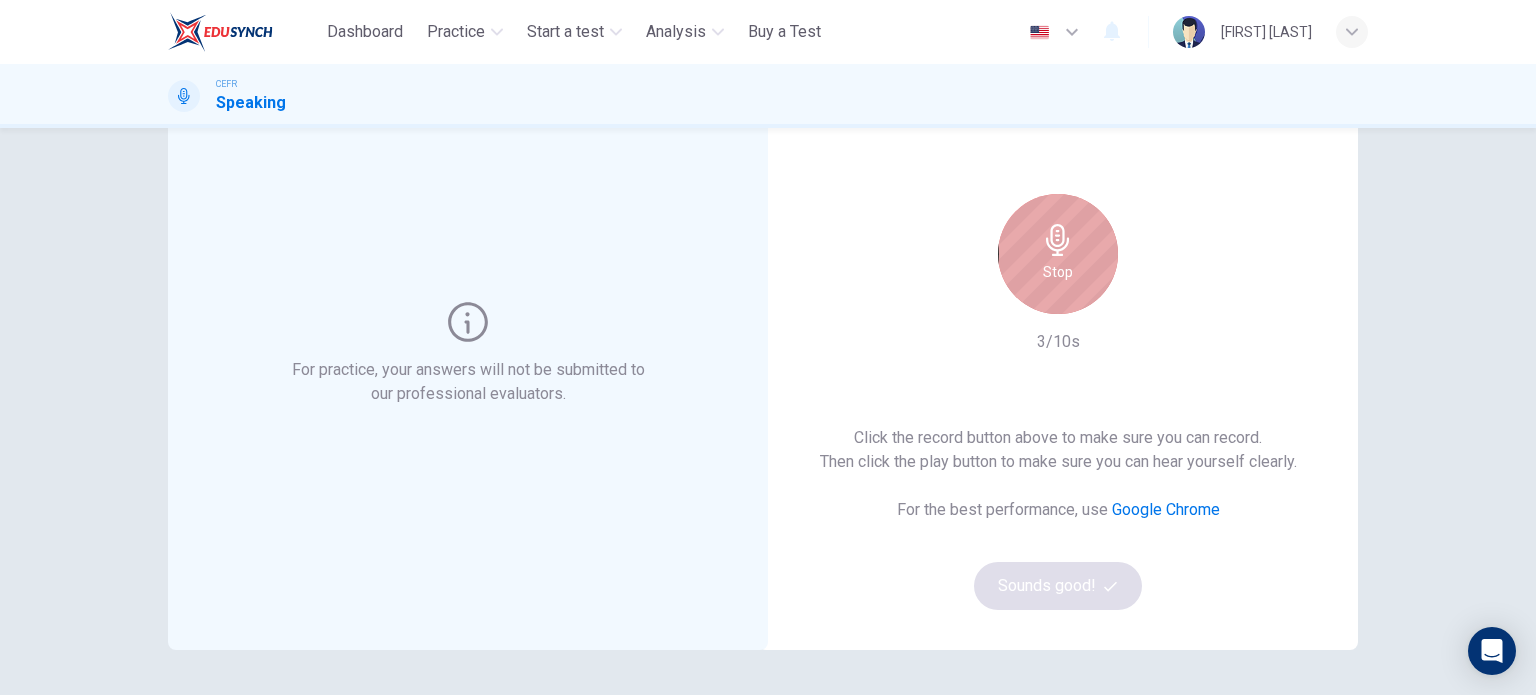 click at bounding box center [1057, 240] 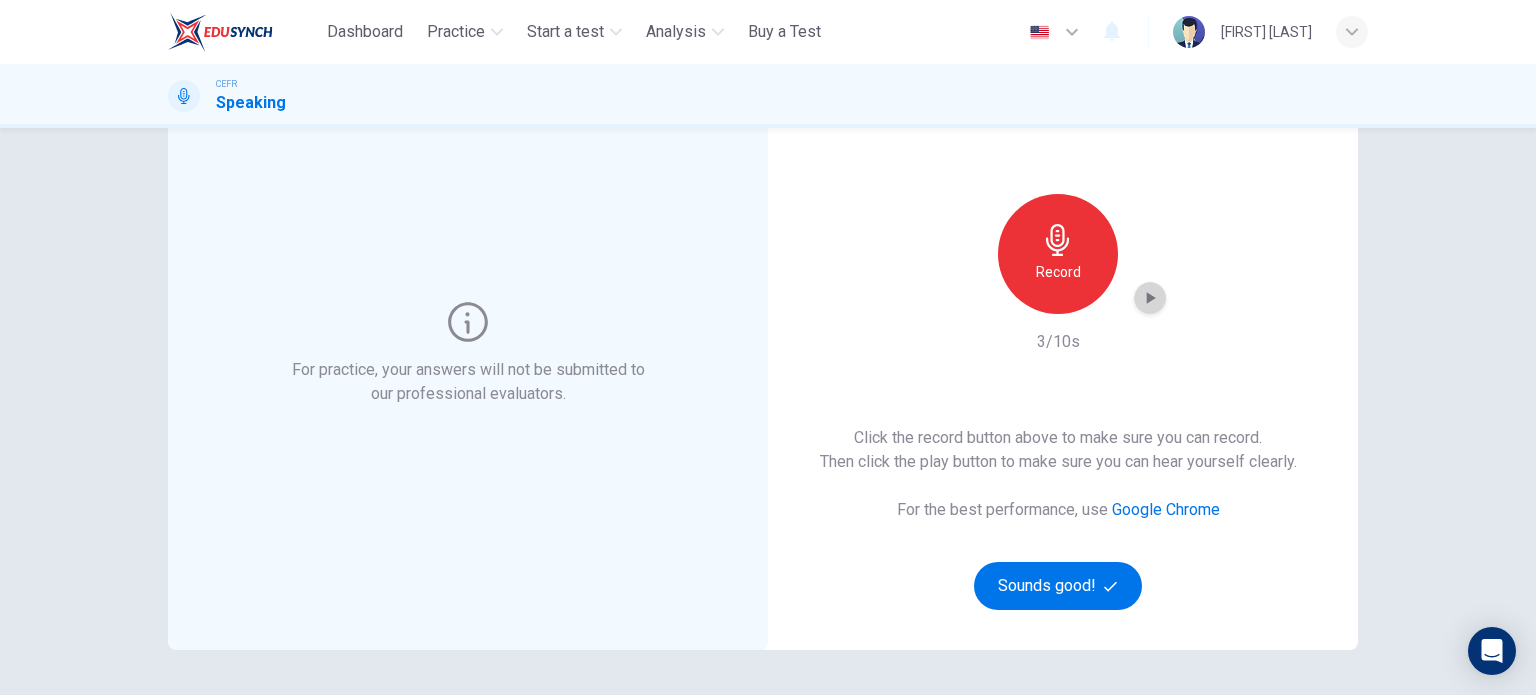 click at bounding box center [1151, 298] 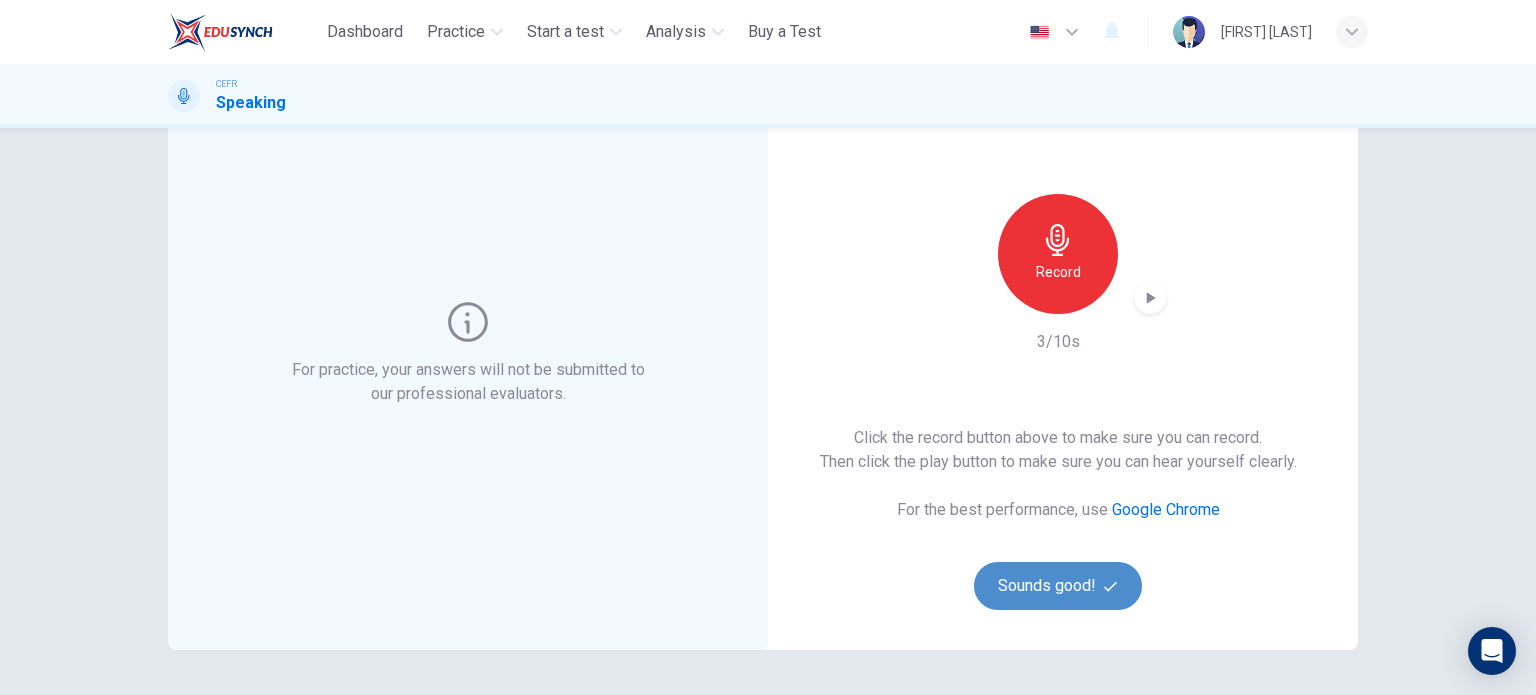 click on "Sounds good!" at bounding box center (1058, 586) 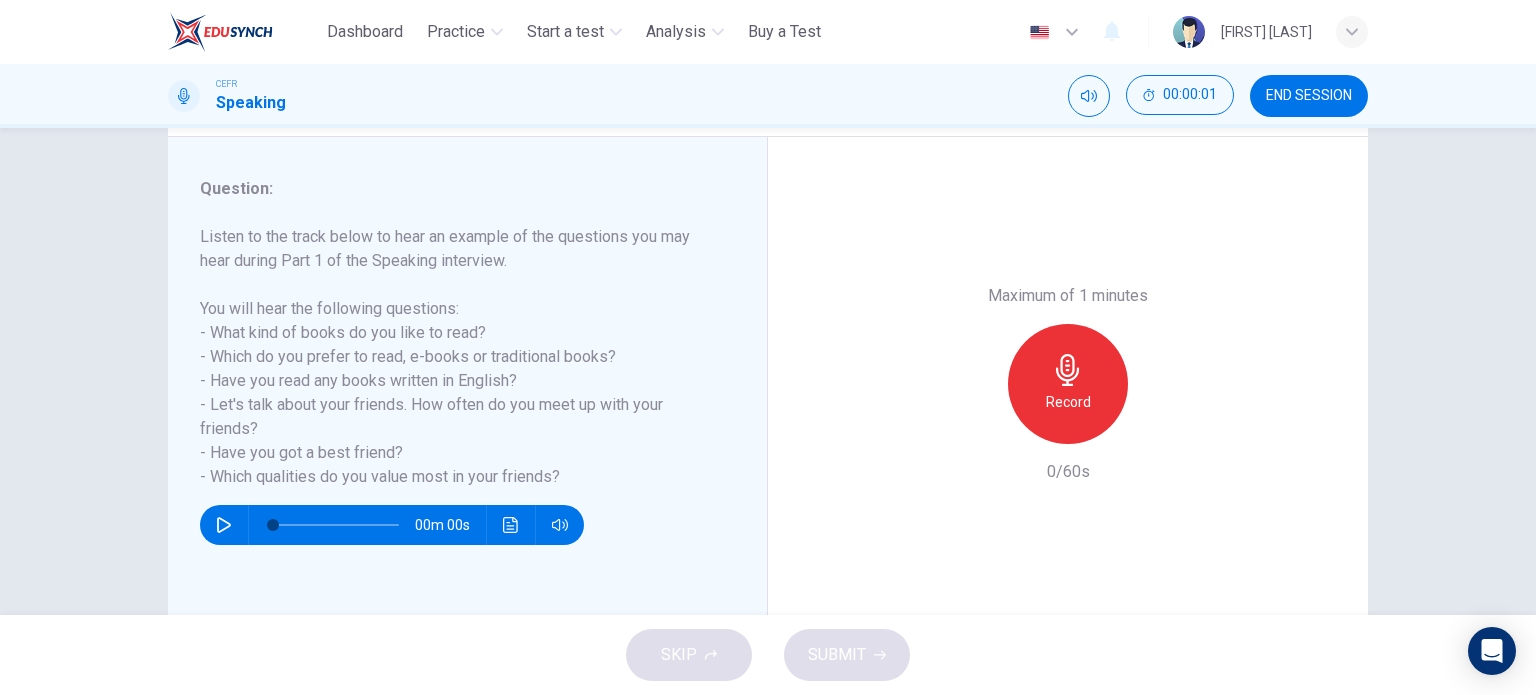 scroll, scrollTop: 231, scrollLeft: 0, axis: vertical 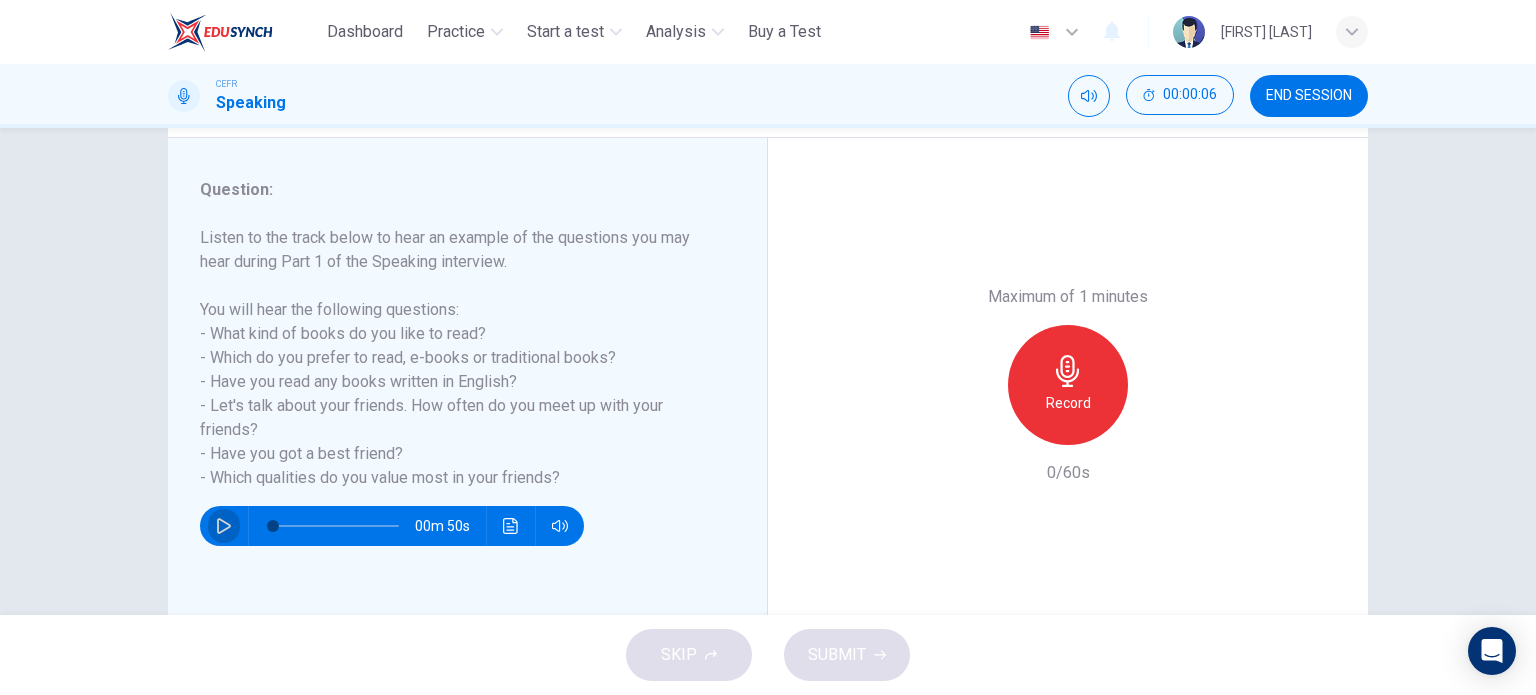 click at bounding box center (224, 526) 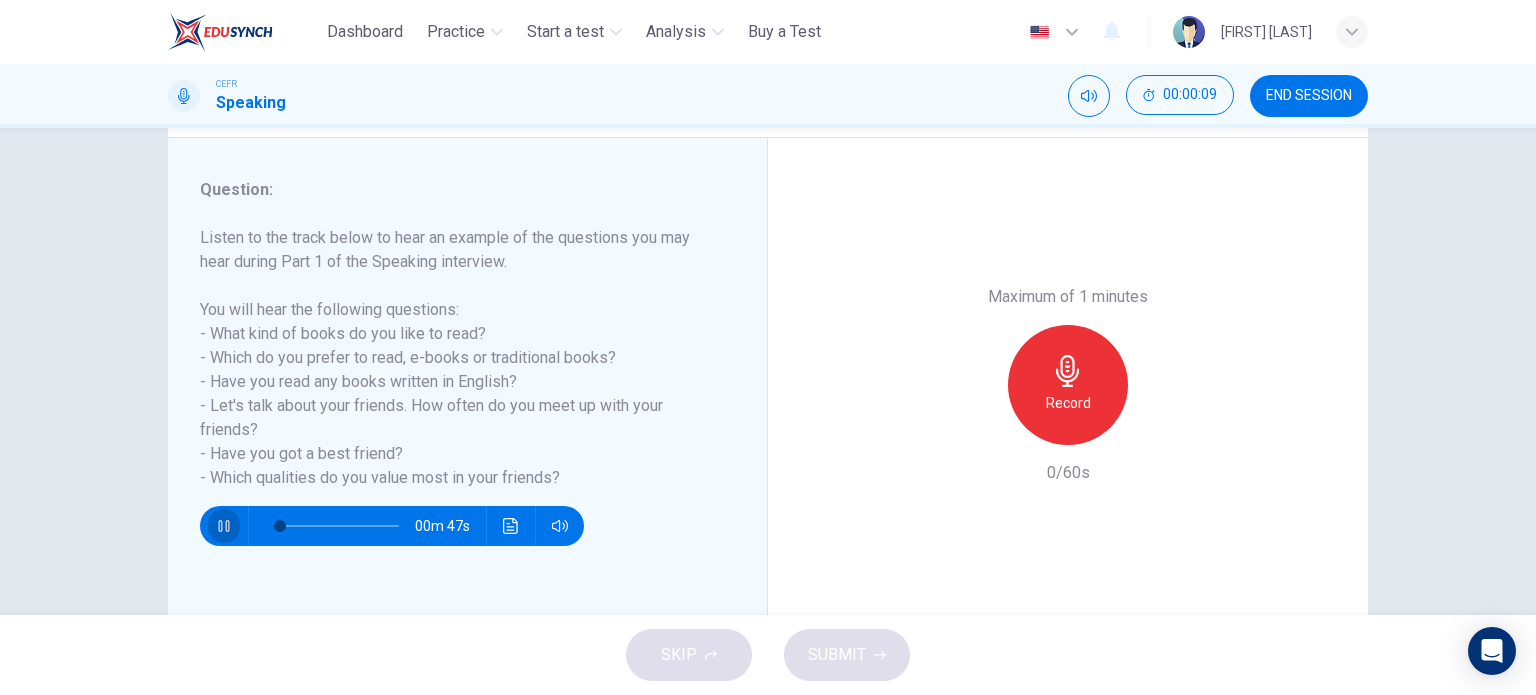 click at bounding box center (224, 526) 